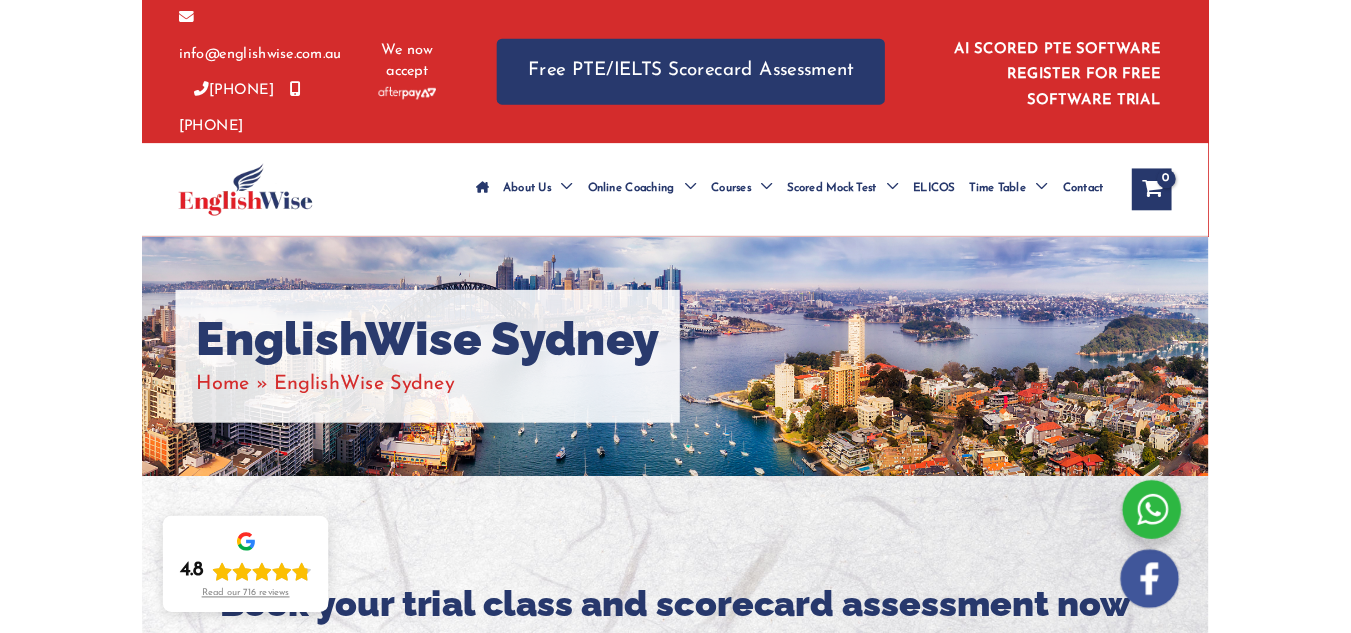 scroll, scrollTop: 0, scrollLeft: 0, axis: both 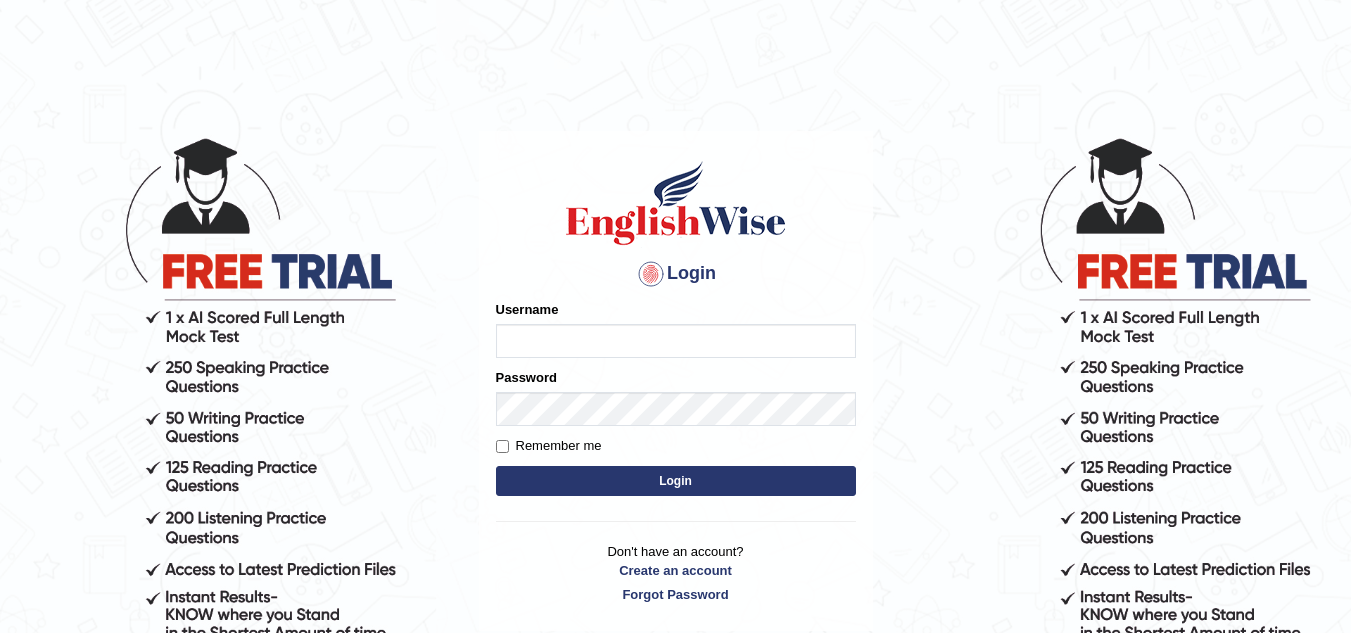 click on "Username" at bounding box center [676, 341] 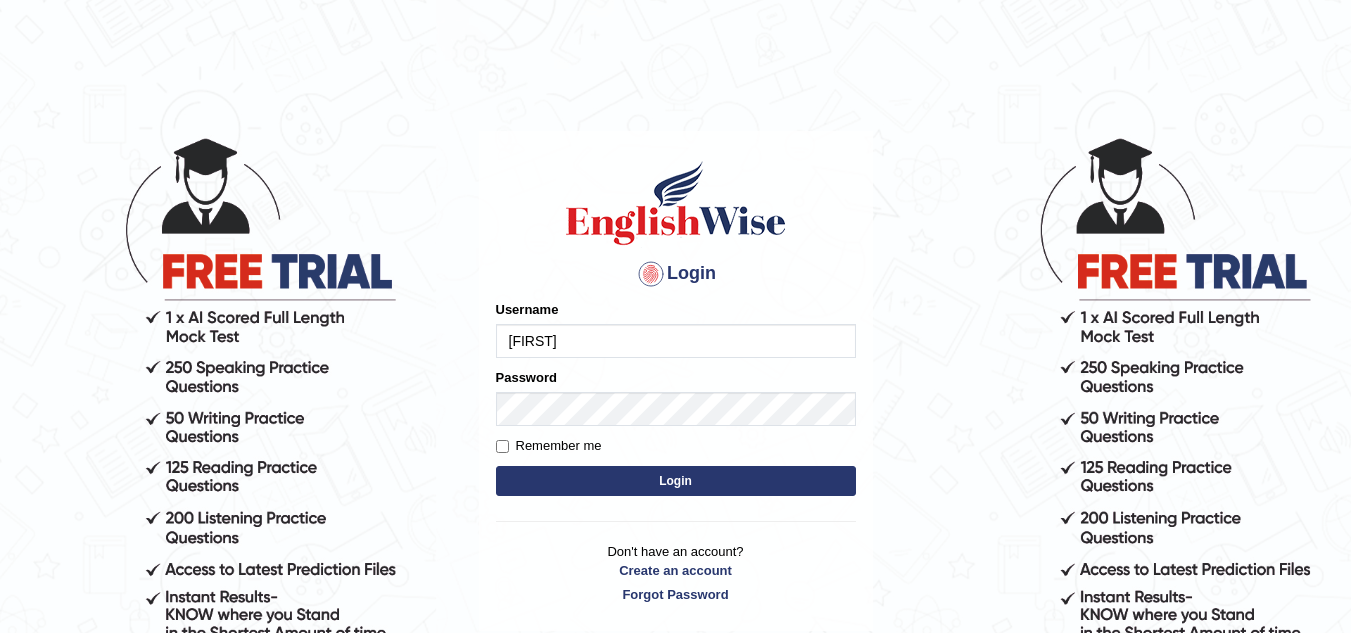 type on "[FIRST] [LAST]" 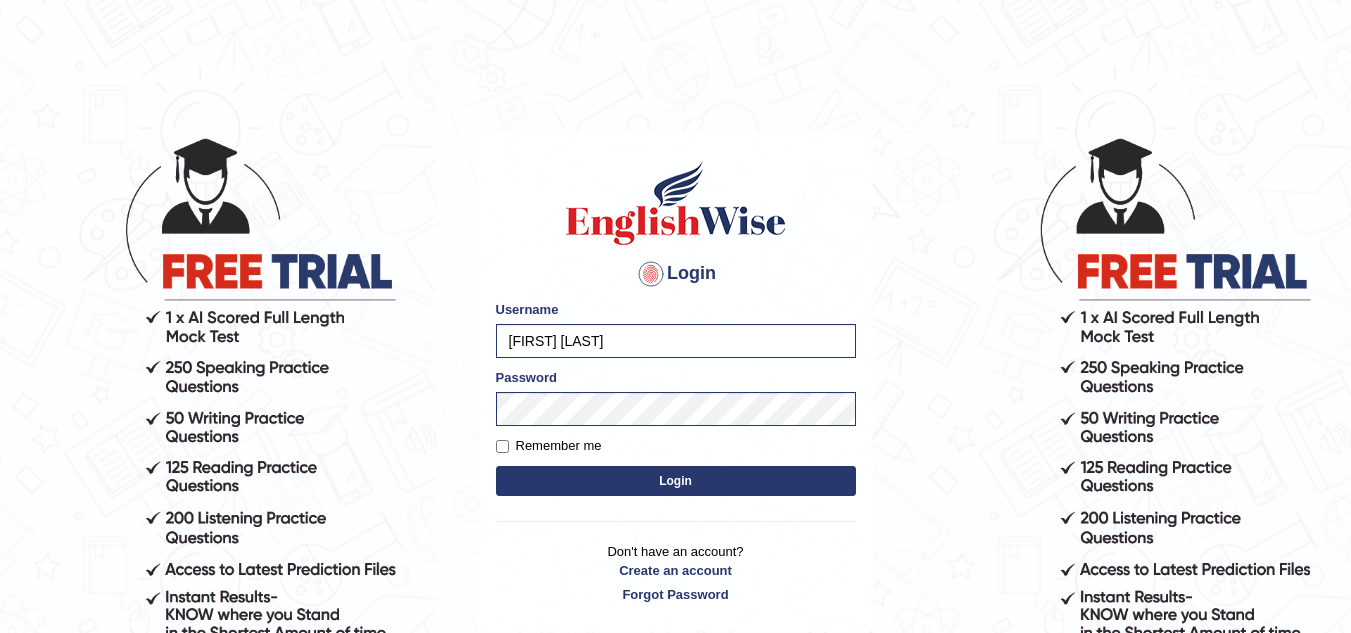 click on "Login" at bounding box center (676, 481) 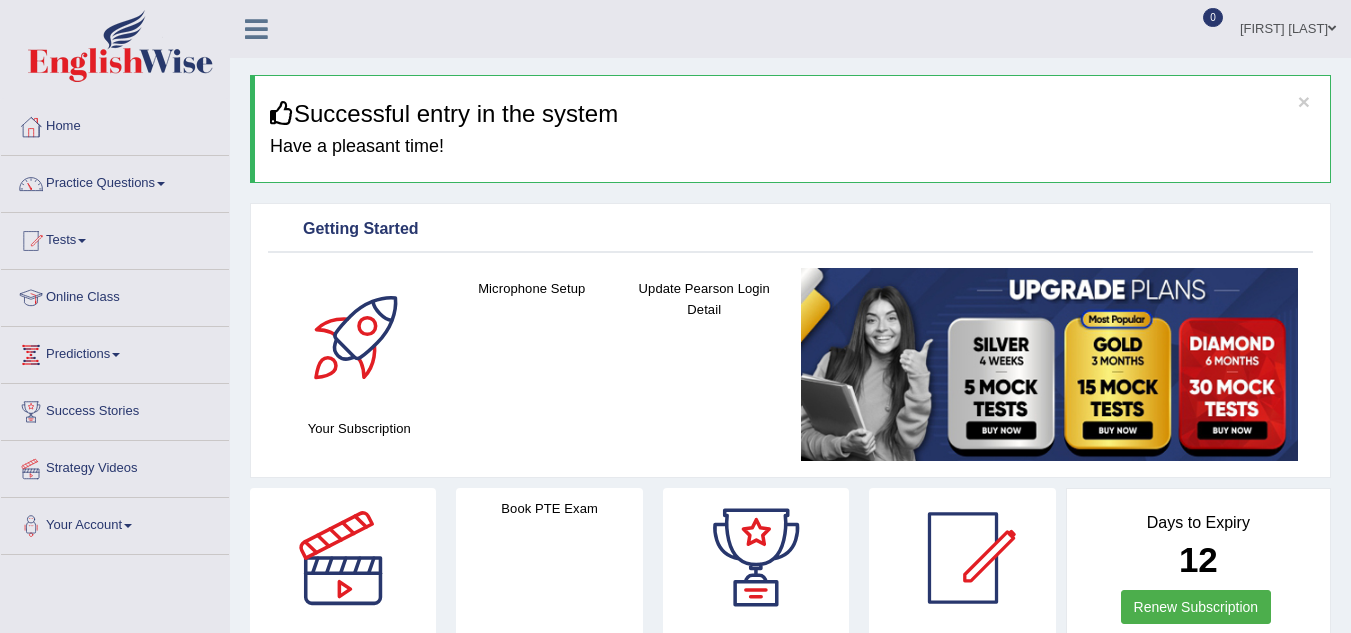 scroll, scrollTop: 0, scrollLeft: 0, axis: both 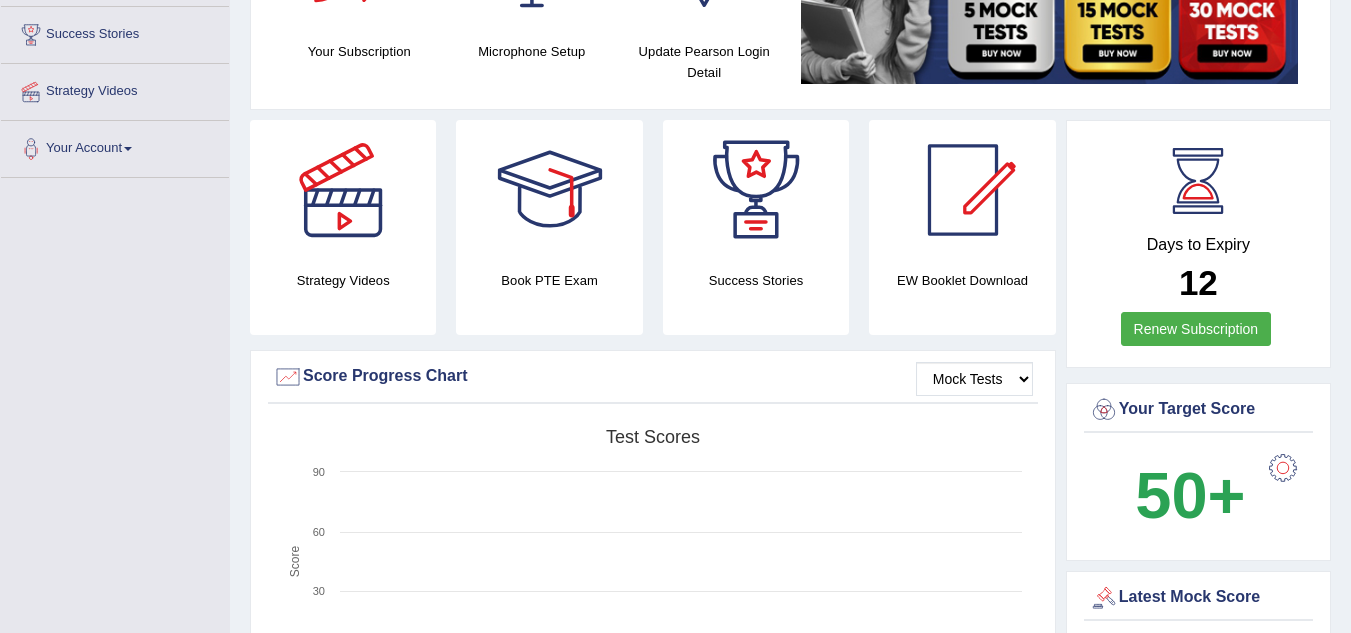 click on "Renew Subscription" at bounding box center (1196, 329) 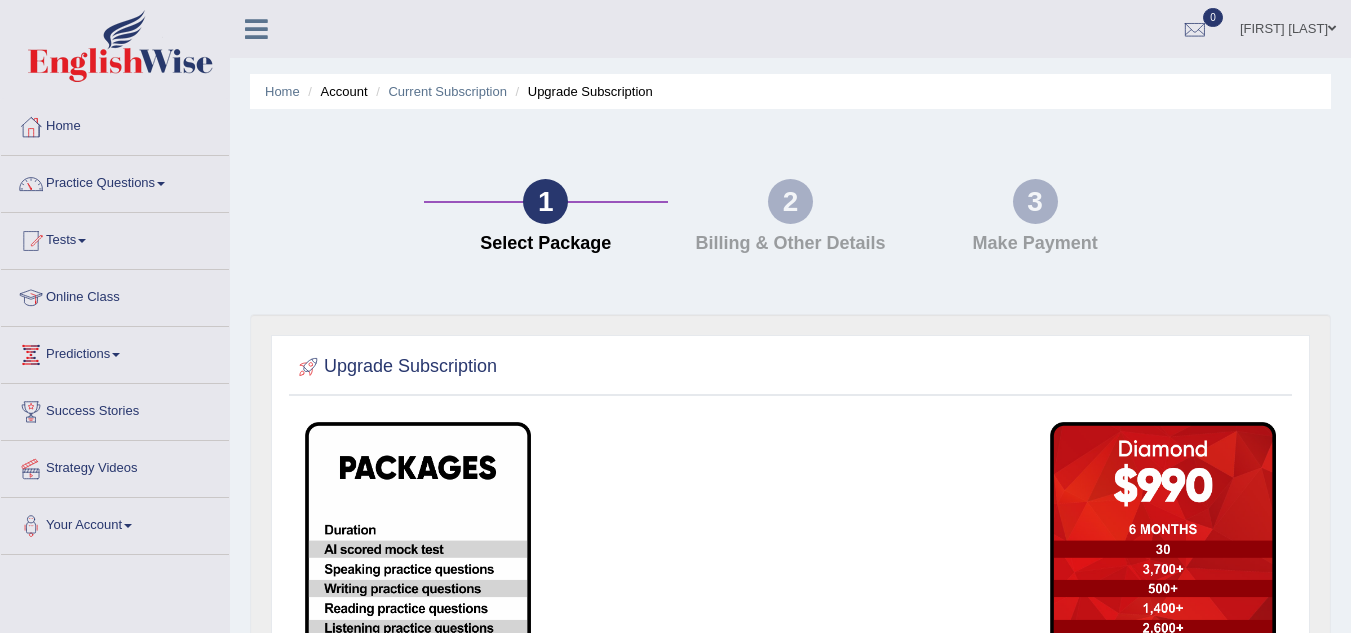 scroll, scrollTop: 0, scrollLeft: 0, axis: both 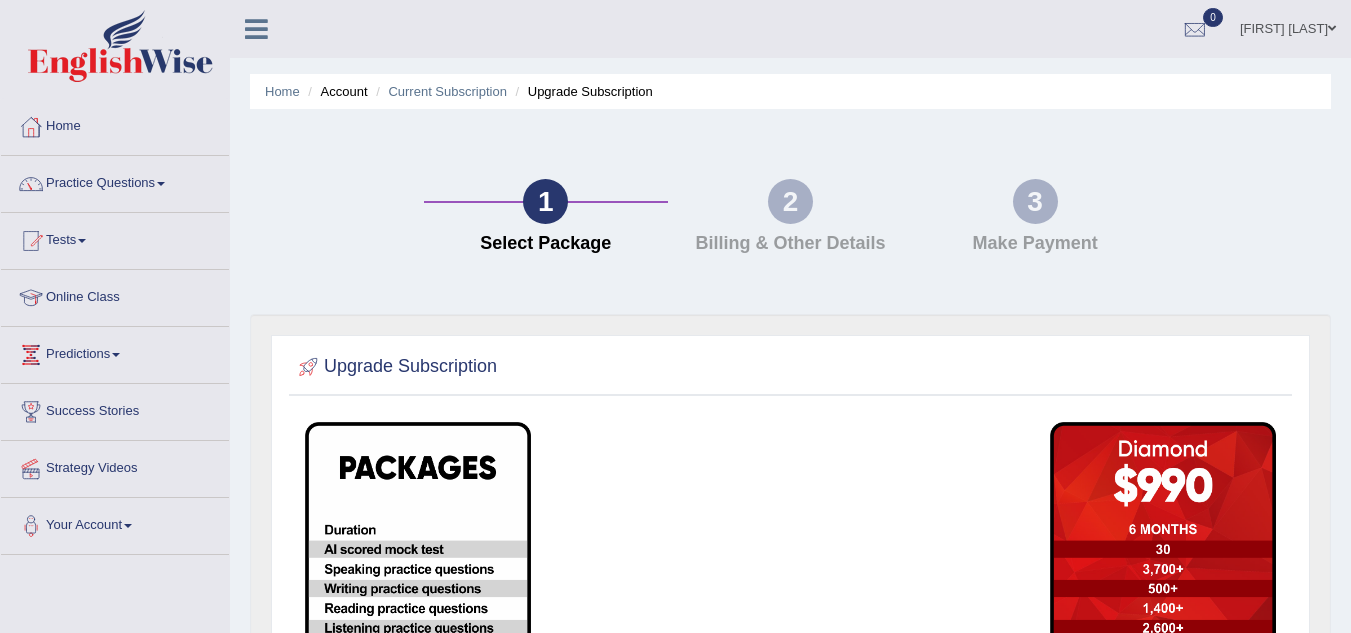 click on "Home" at bounding box center (115, 124) 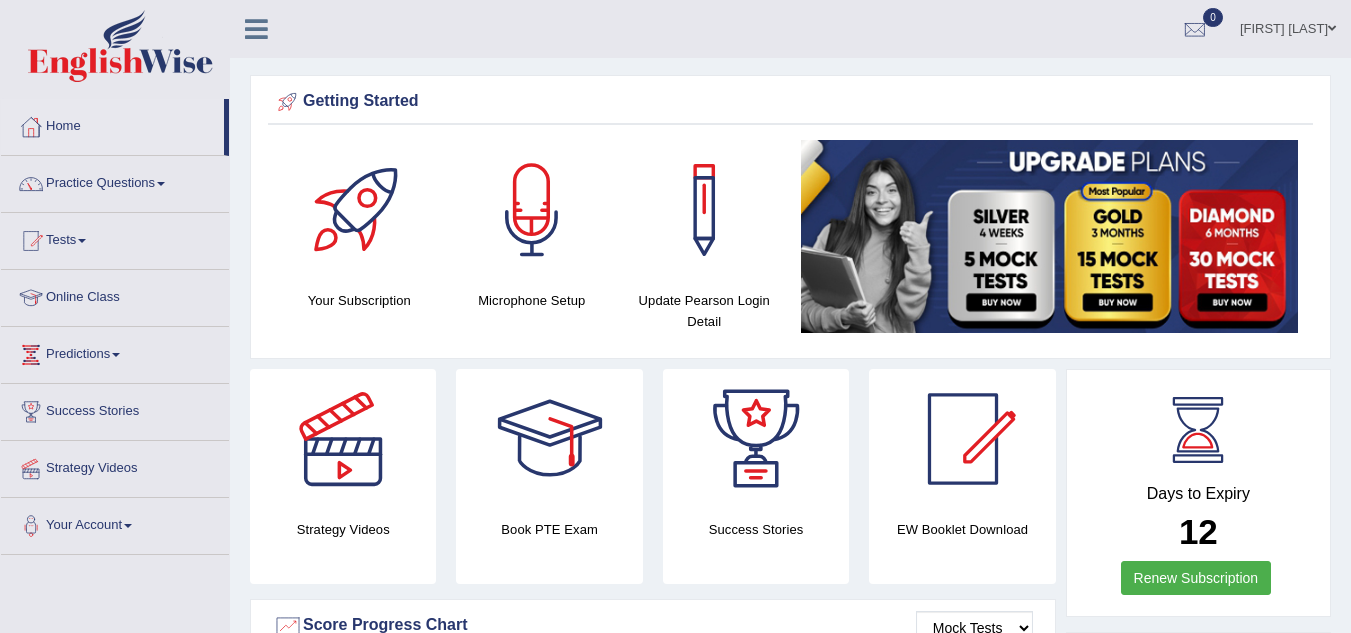 scroll, scrollTop: 0, scrollLeft: 0, axis: both 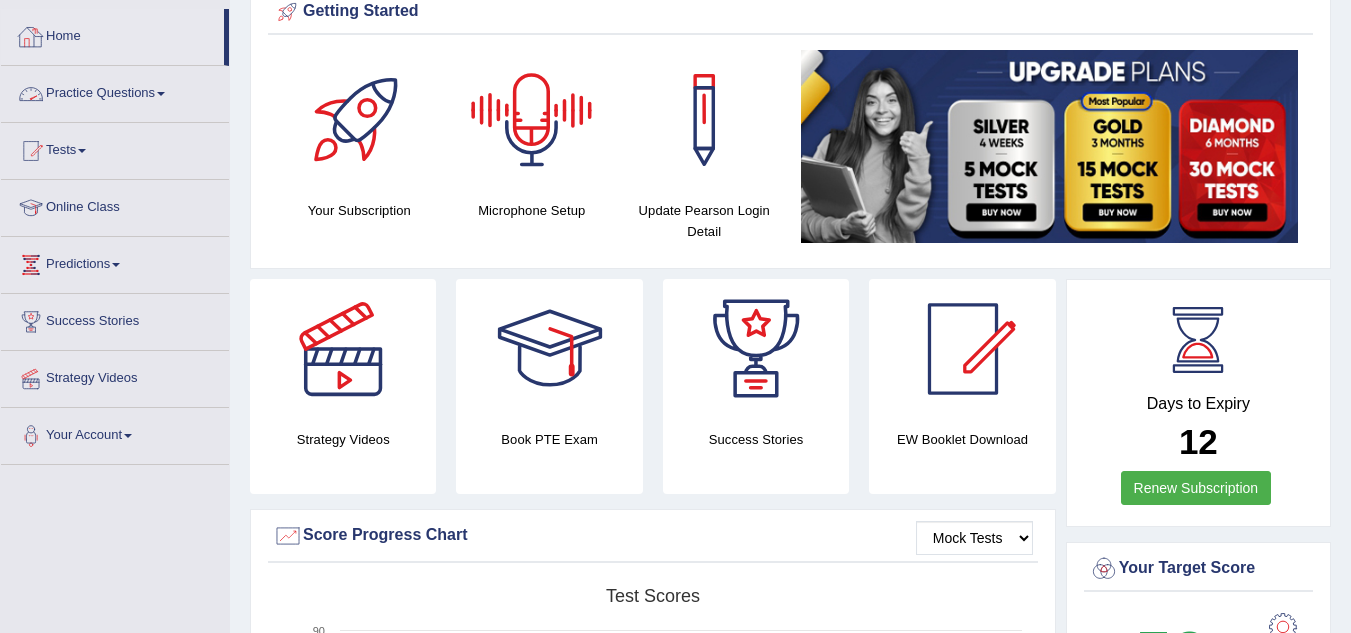click on "Practice Questions" at bounding box center (115, 91) 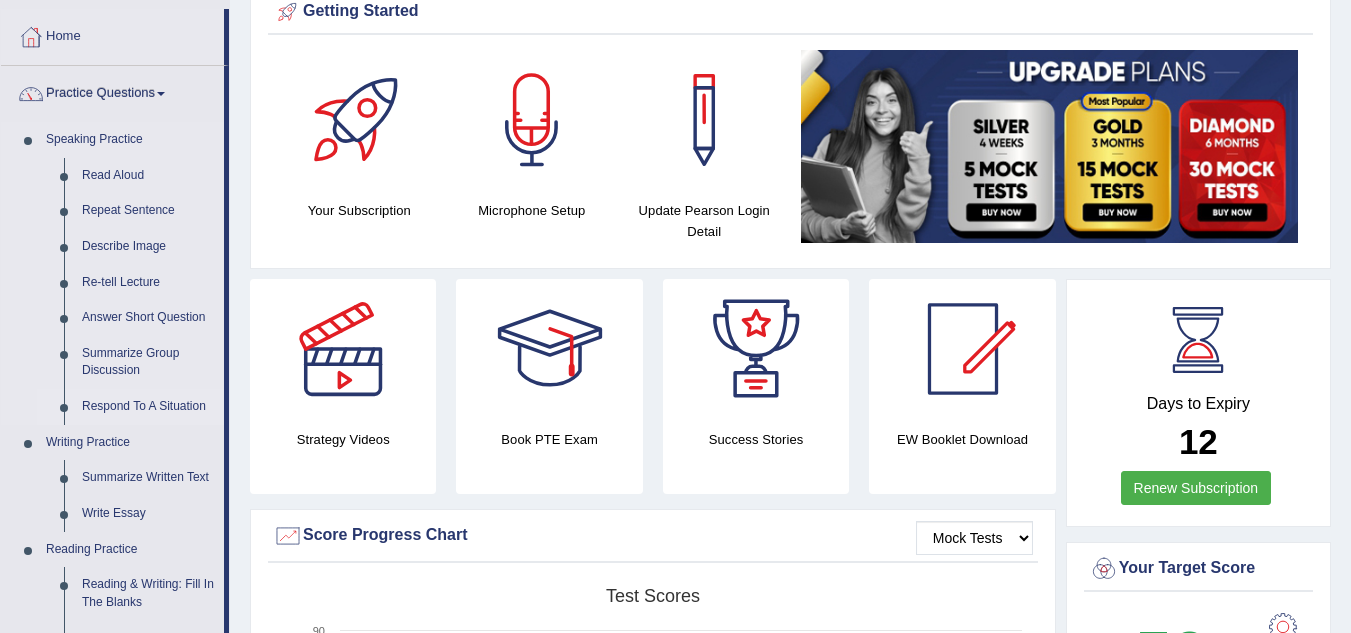 click on "Respond To A Situation" at bounding box center [148, 407] 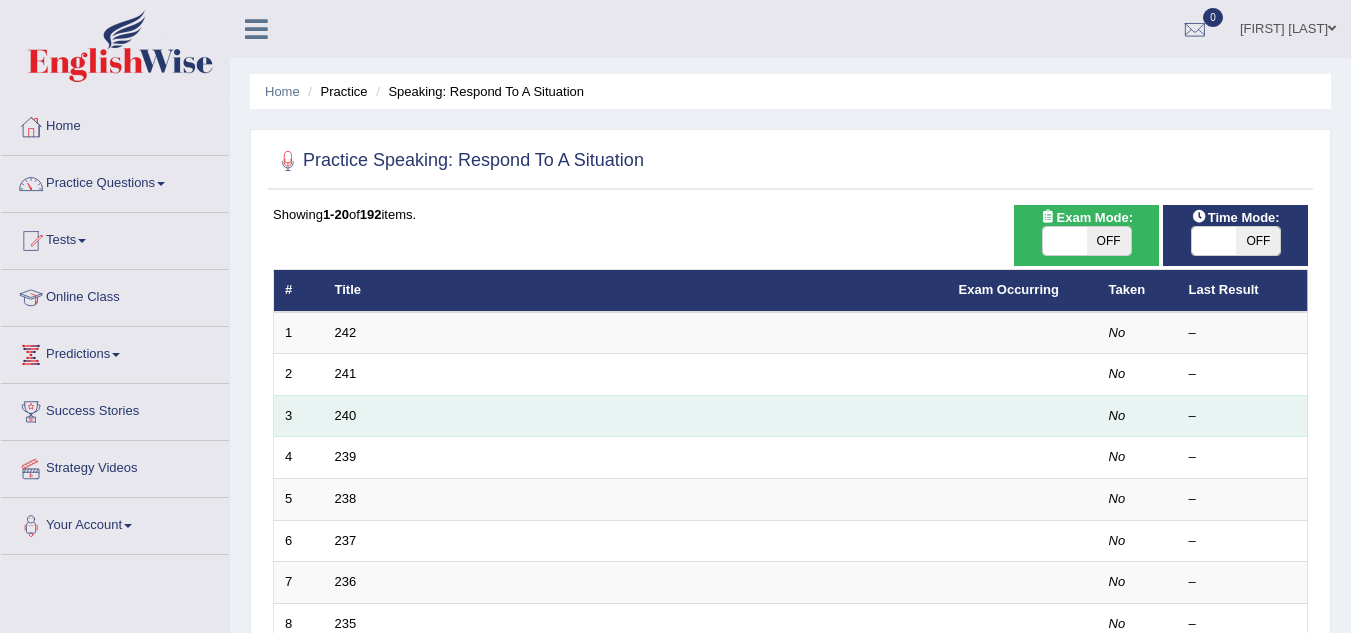 scroll, scrollTop: 0, scrollLeft: 0, axis: both 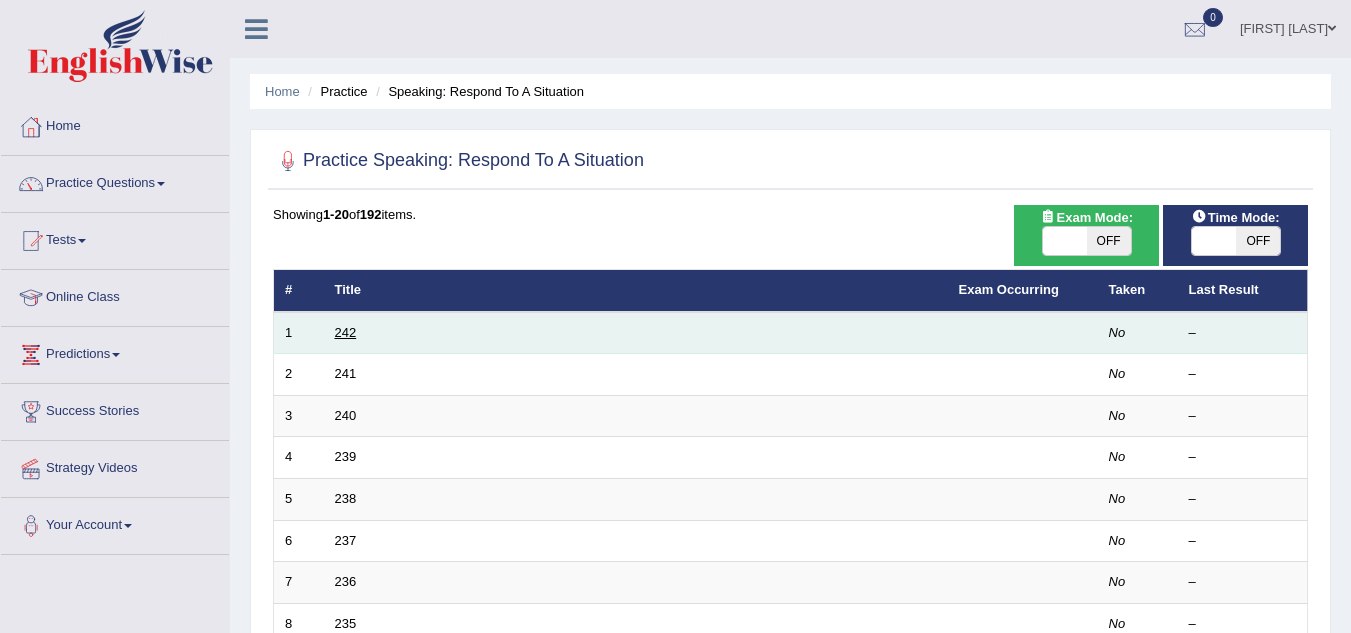click on "242" at bounding box center [346, 332] 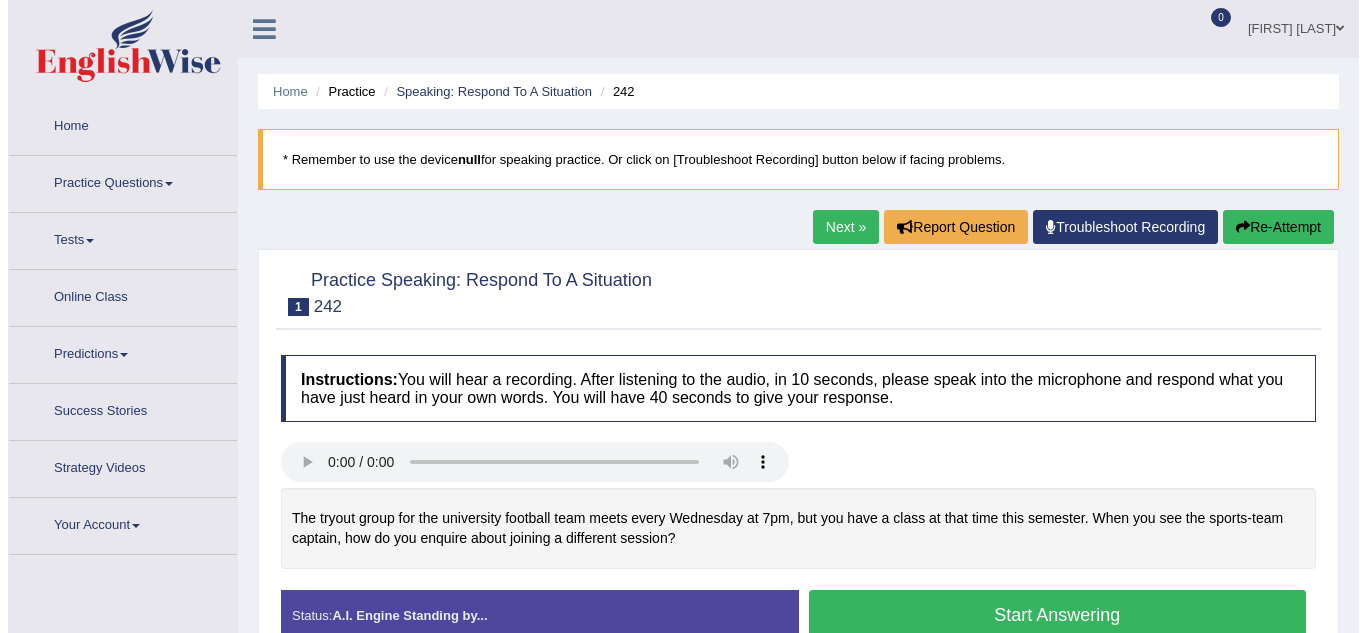 scroll, scrollTop: 0, scrollLeft: 0, axis: both 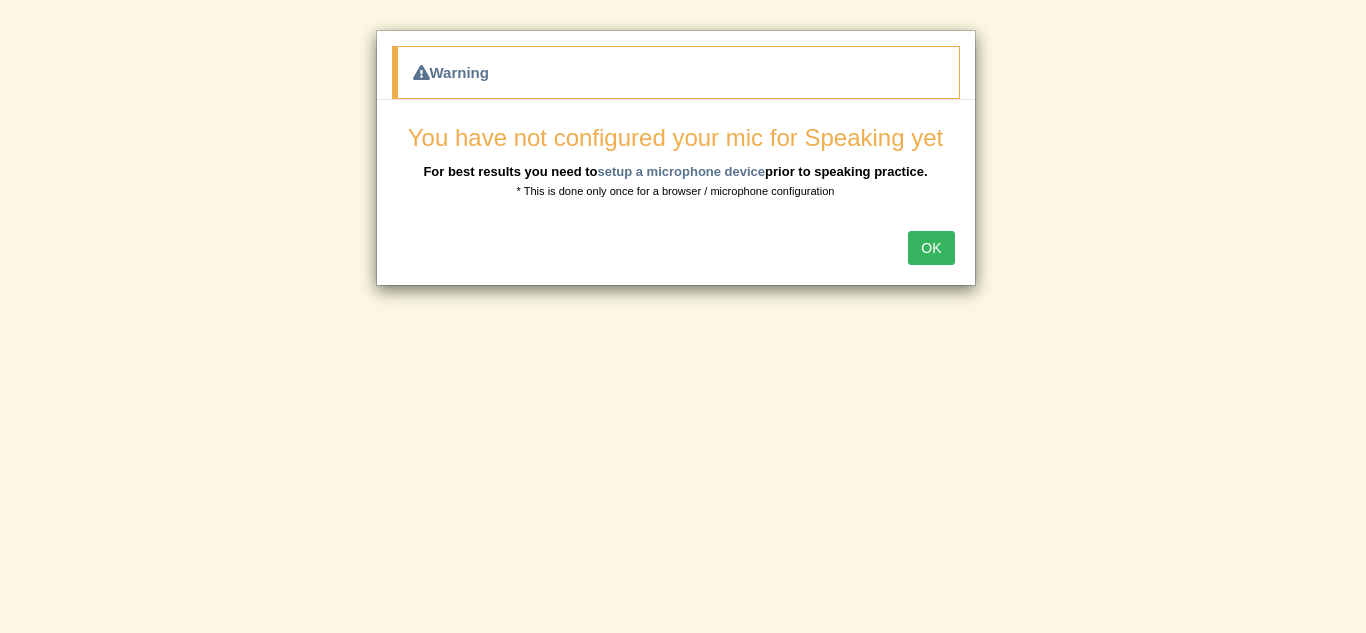 click on "OK" at bounding box center (931, 248) 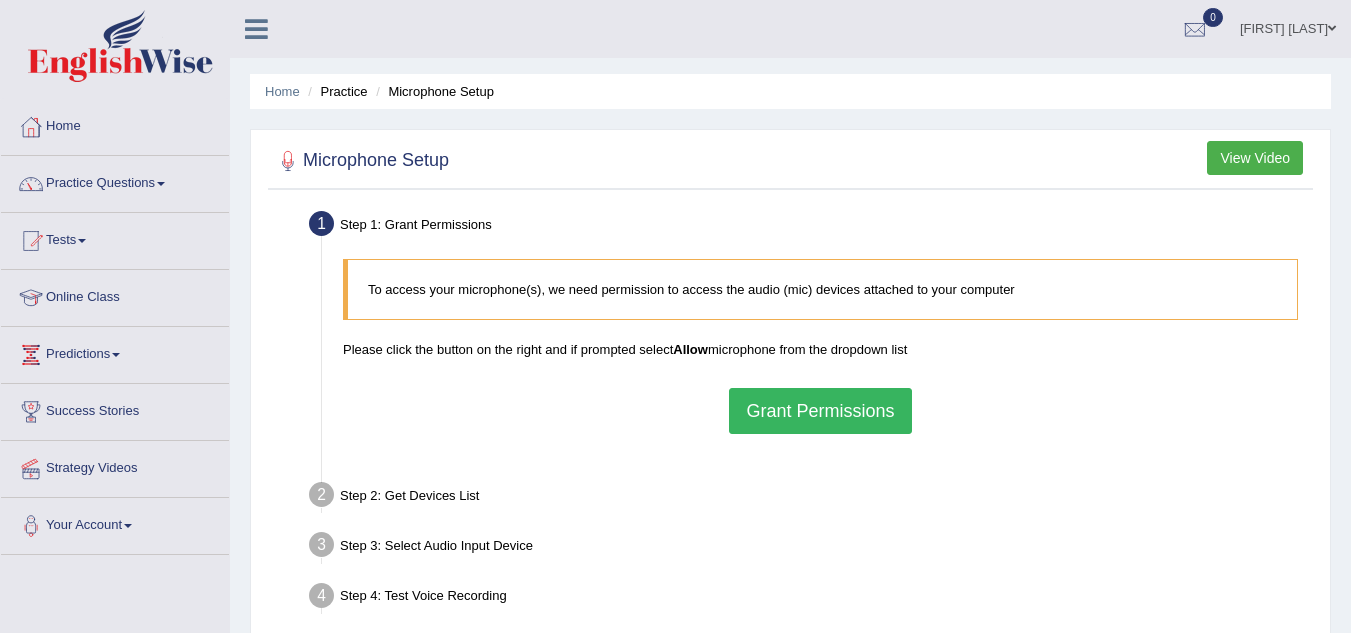 scroll, scrollTop: 0, scrollLeft: 0, axis: both 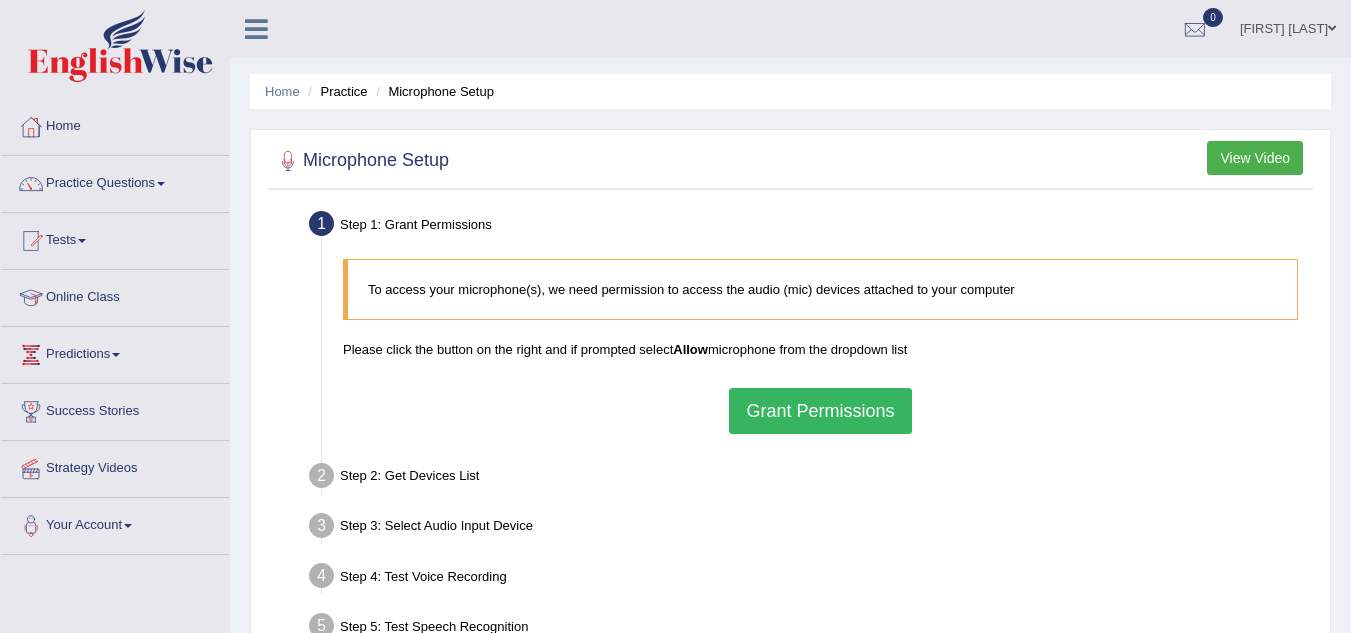 click on "Practice Questions" at bounding box center (115, 181) 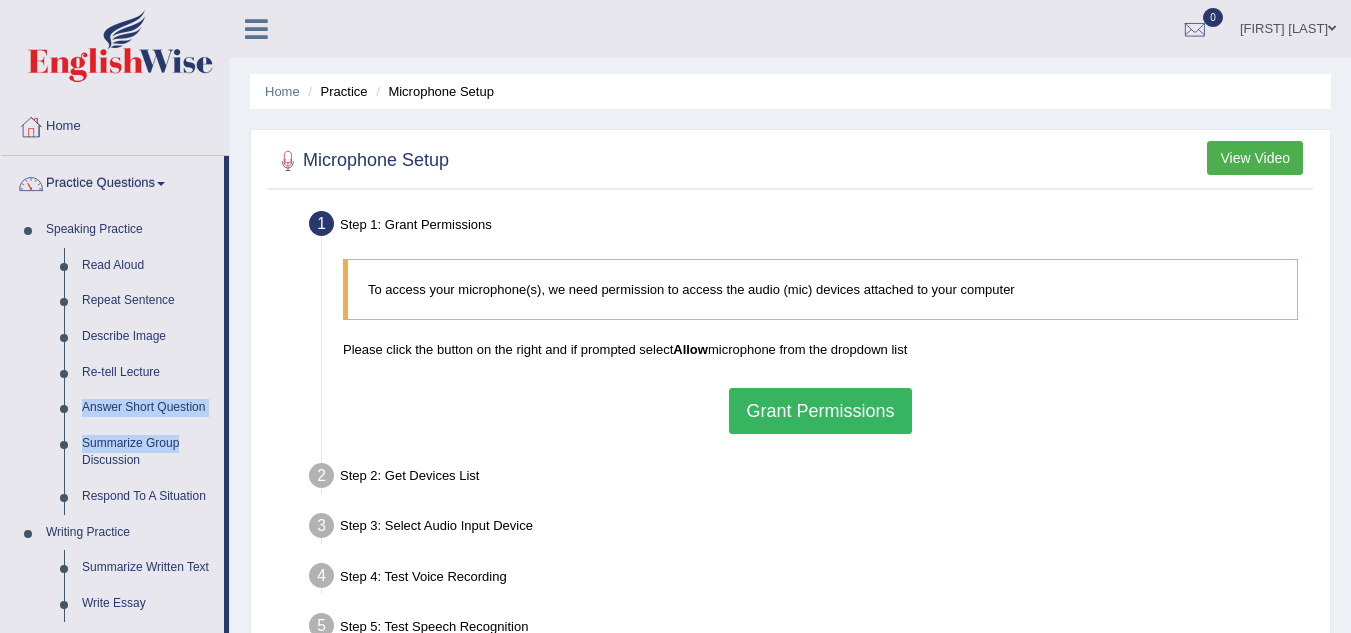 drag, startPoint x: 227, startPoint y: 388, endPoint x: 225, endPoint y: 428, distance: 40.04997 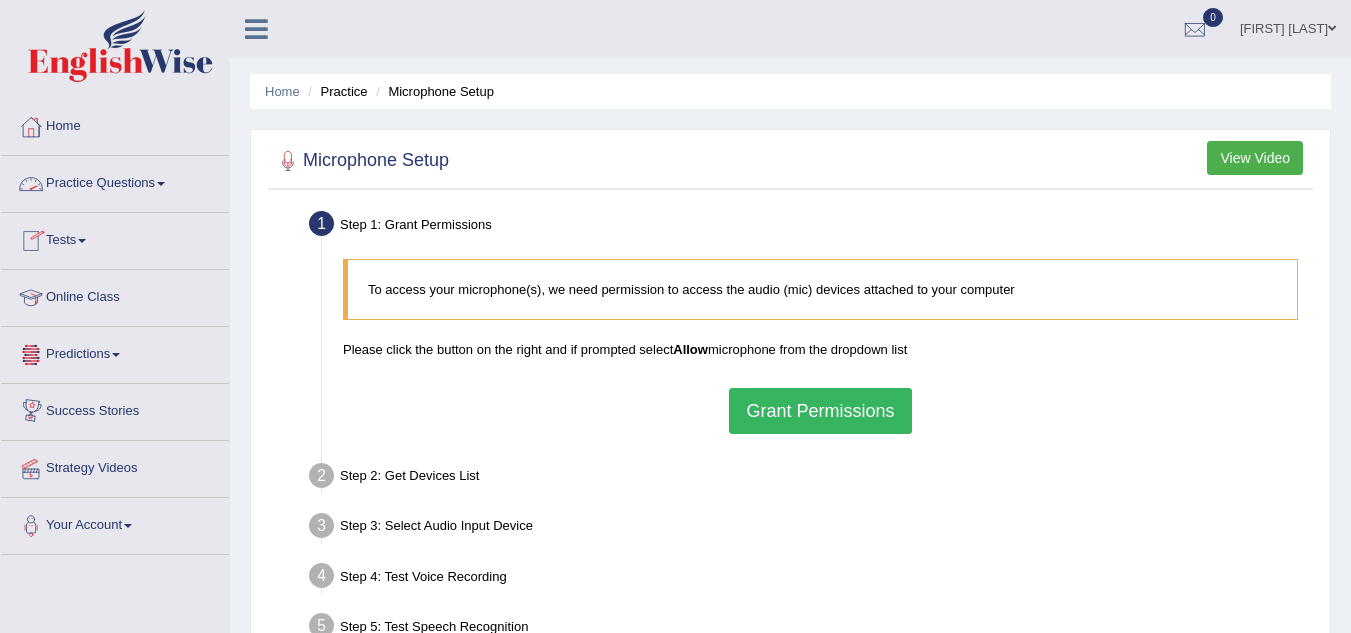 click on "Practice Questions" at bounding box center [115, 181] 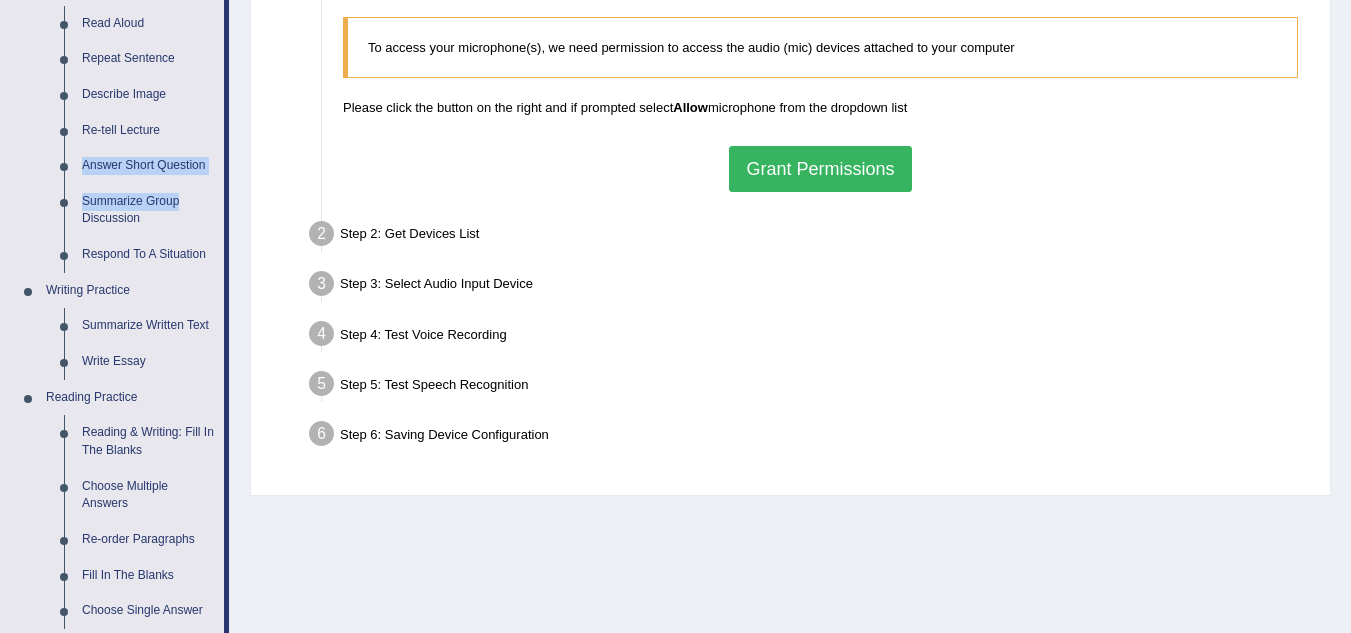scroll, scrollTop: 270, scrollLeft: 0, axis: vertical 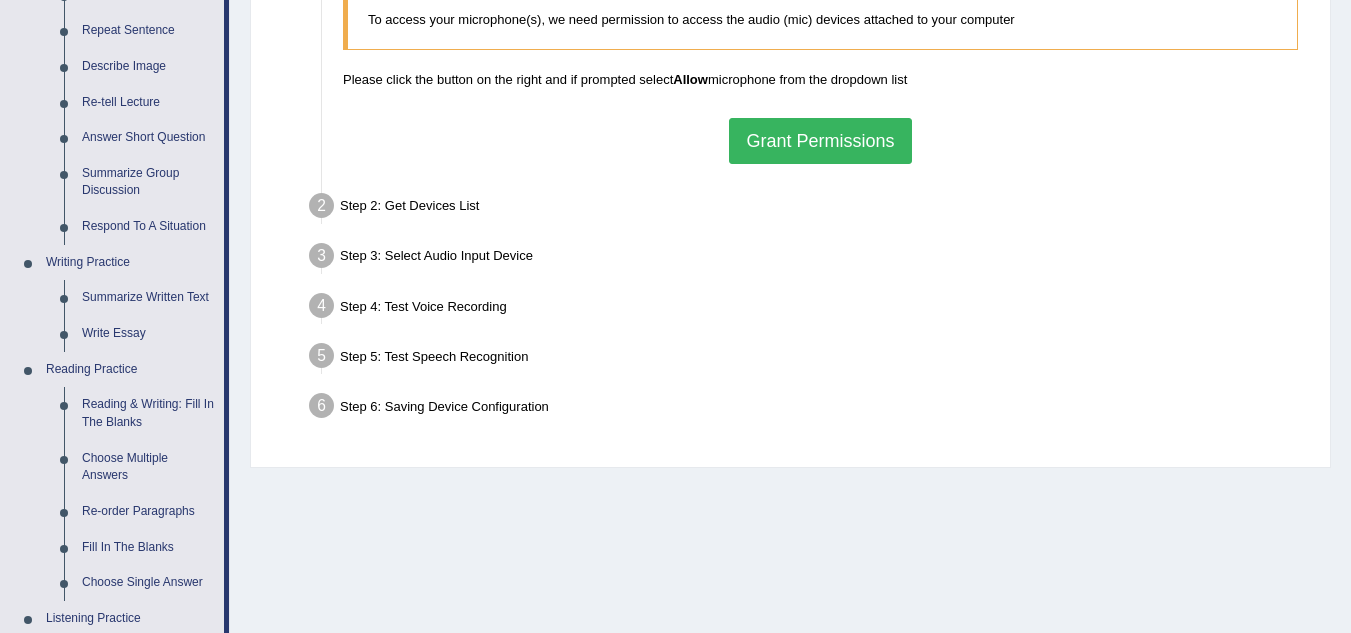 drag, startPoint x: 1348, startPoint y: 230, endPoint x: 1345, endPoint y: 259, distance: 29.15476 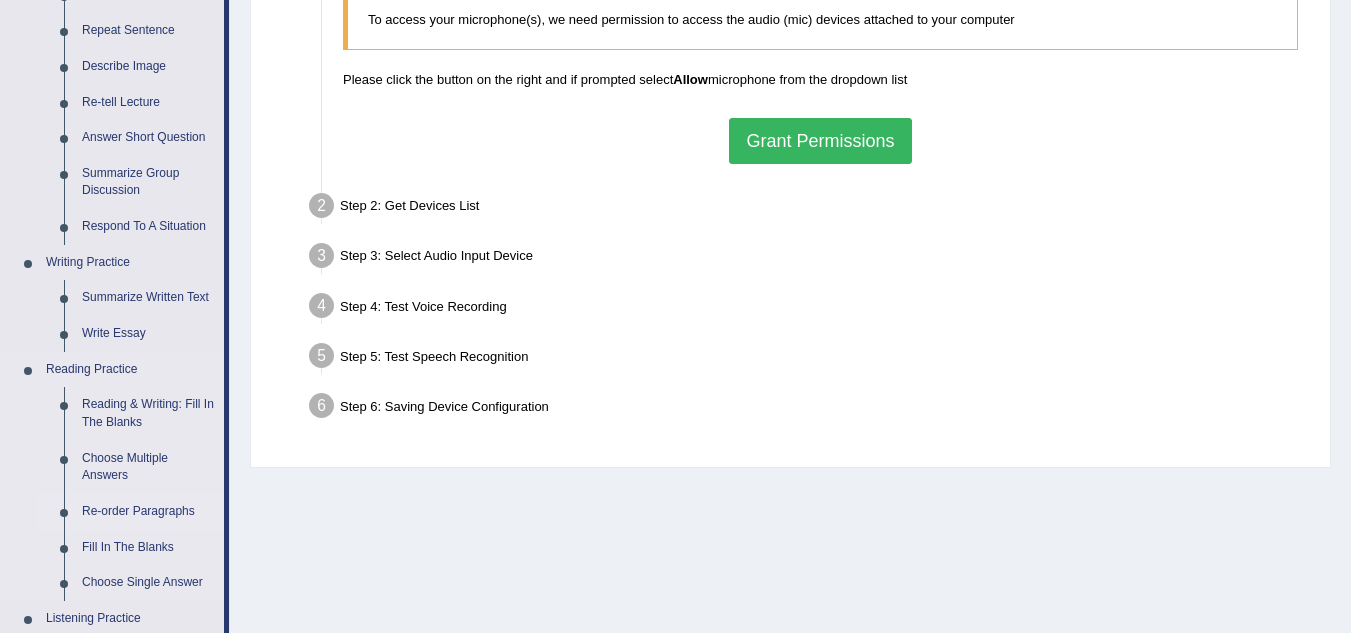 click on "Re-order Paragraphs" at bounding box center (148, 512) 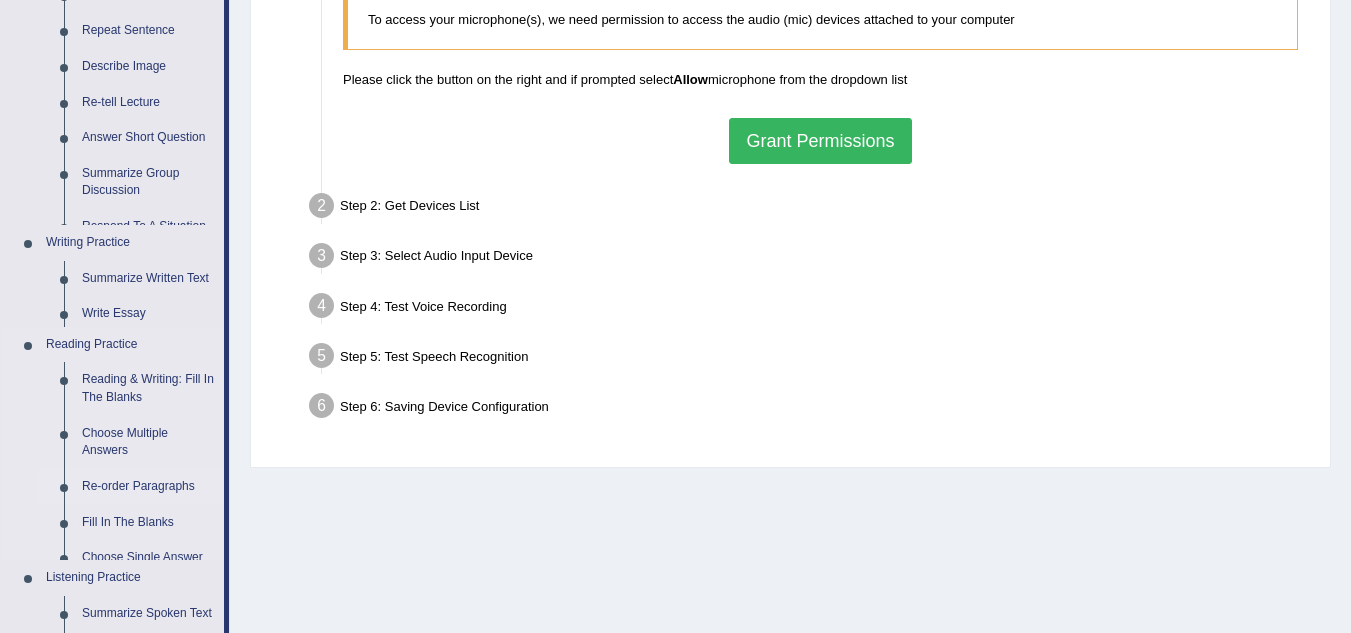 click on "Speaking Practice Read Aloud
Repeat Sentence
Describe Image
Re-tell Lecture
Answer Short Question
Summarize Group Discussion
Respond To A Situation
Writing Practice  Summarize Written Text
Write Essay
Reading Practice  Reading & Writing: Fill In The Blanks
Choose Multiple Answers
Re-order Paragraphs
Fill In The Blanks
Choose Single Answer
Listening Practice  Summarize Spoken Text
Highlight Incorrect Words
Highlight Correct Summary
Select Missing Word
Choose Single Answer
Choose Multiple Answers
Fill In The Blanks
Write From Dictation
Pronunciation" at bounding box center (112, 431) 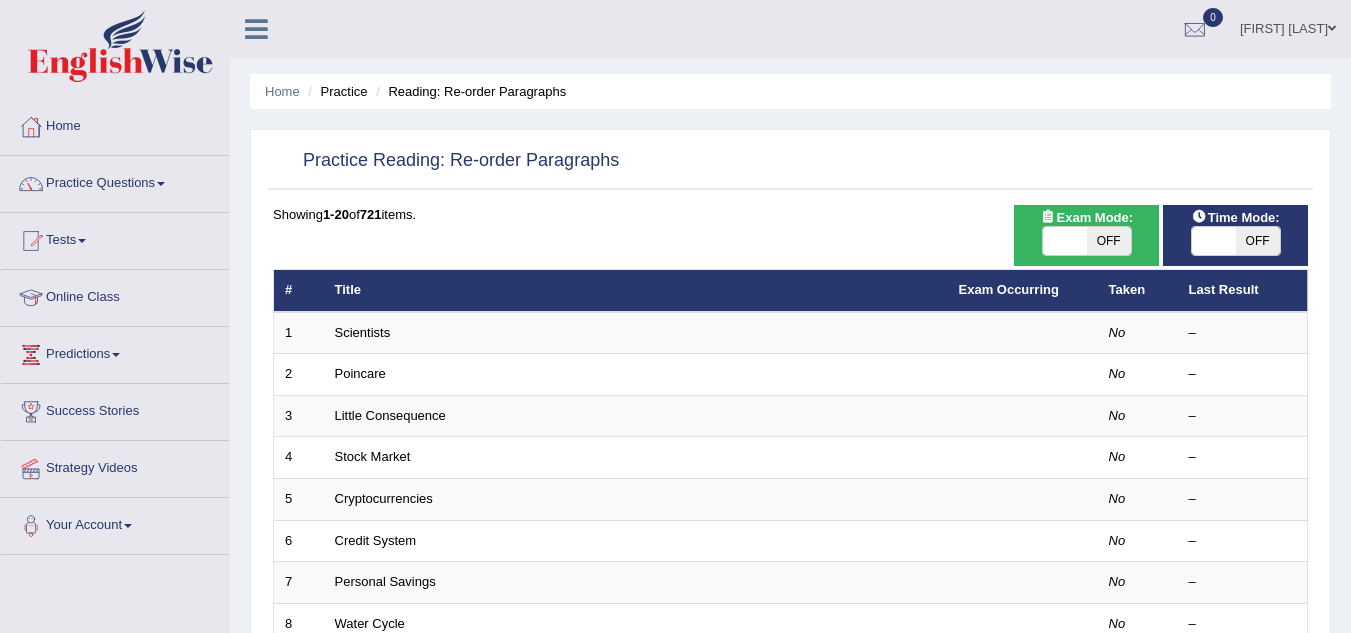 scroll, scrollTop: 0, scrollLeft: 0, axis: both 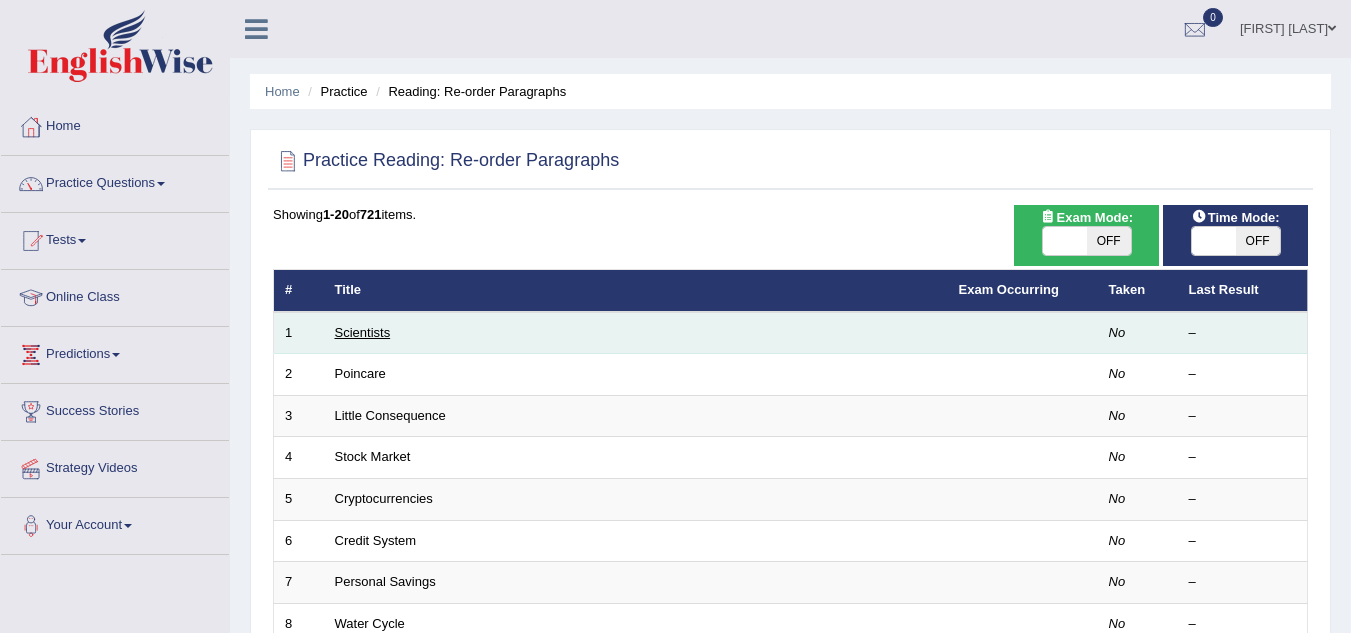 click on "Scientists" at bounding box center [363, 332] 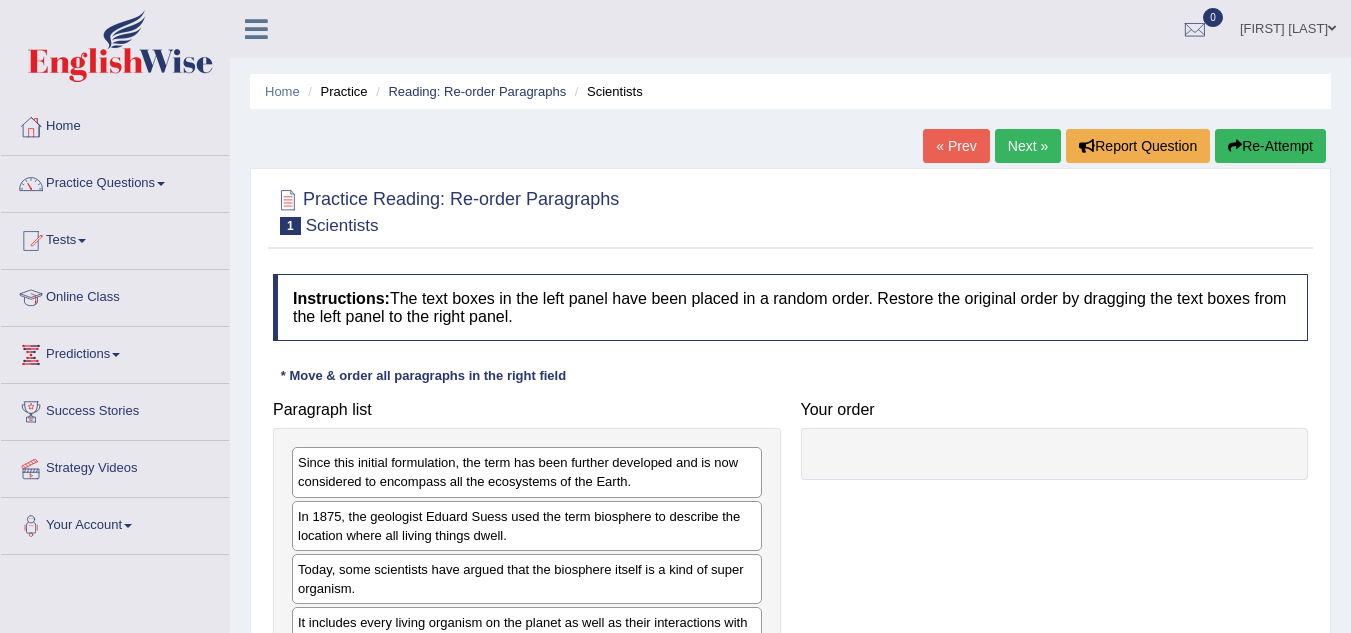 scroll, scrollTop: 0, scrollLeft: 0, axis: both 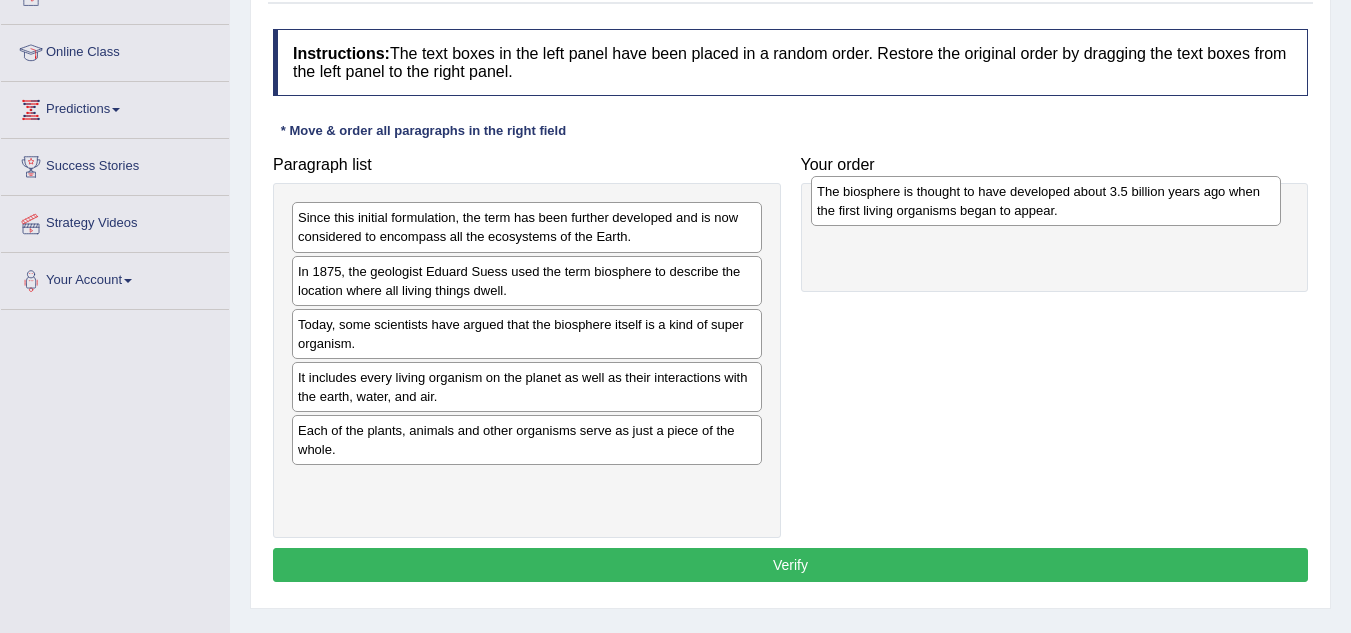 drag, startPoint x: 506, startPoint y: 436, endPoint x: 1025, endPoint y: 197, distance: 571.38605 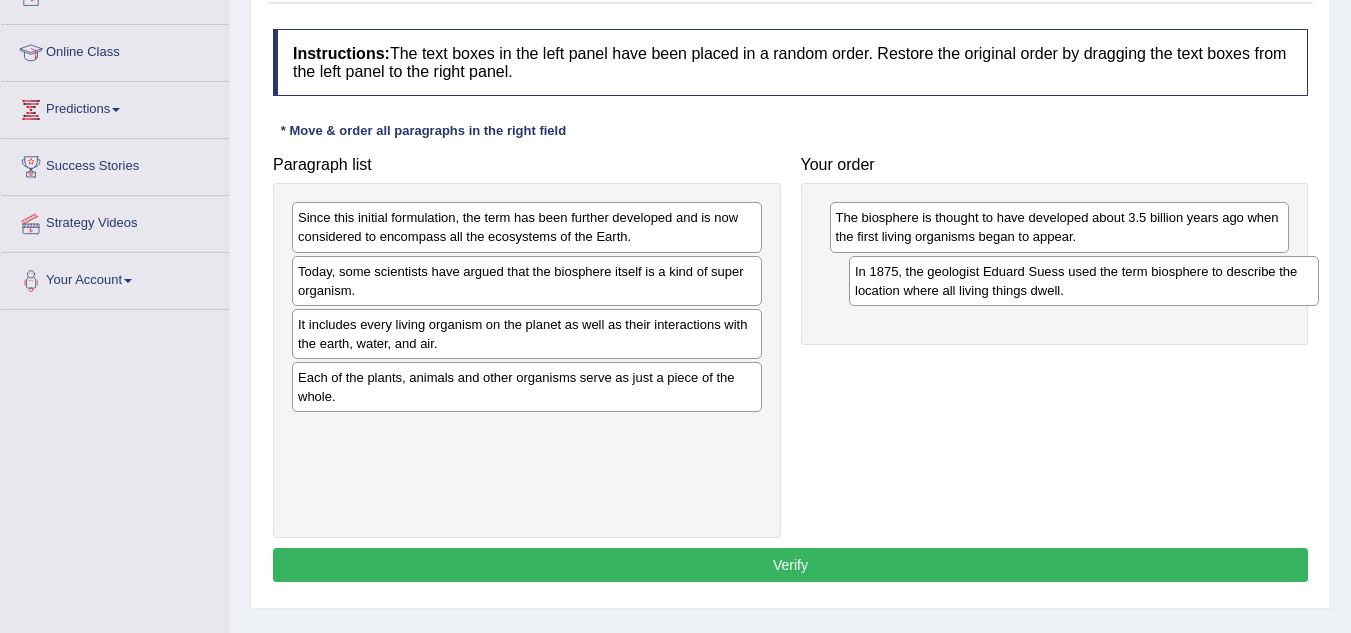 drag, startPoint x: 445, startPoint y: 283, endPoint x: 1032, endPoint y: 283, distance: 587 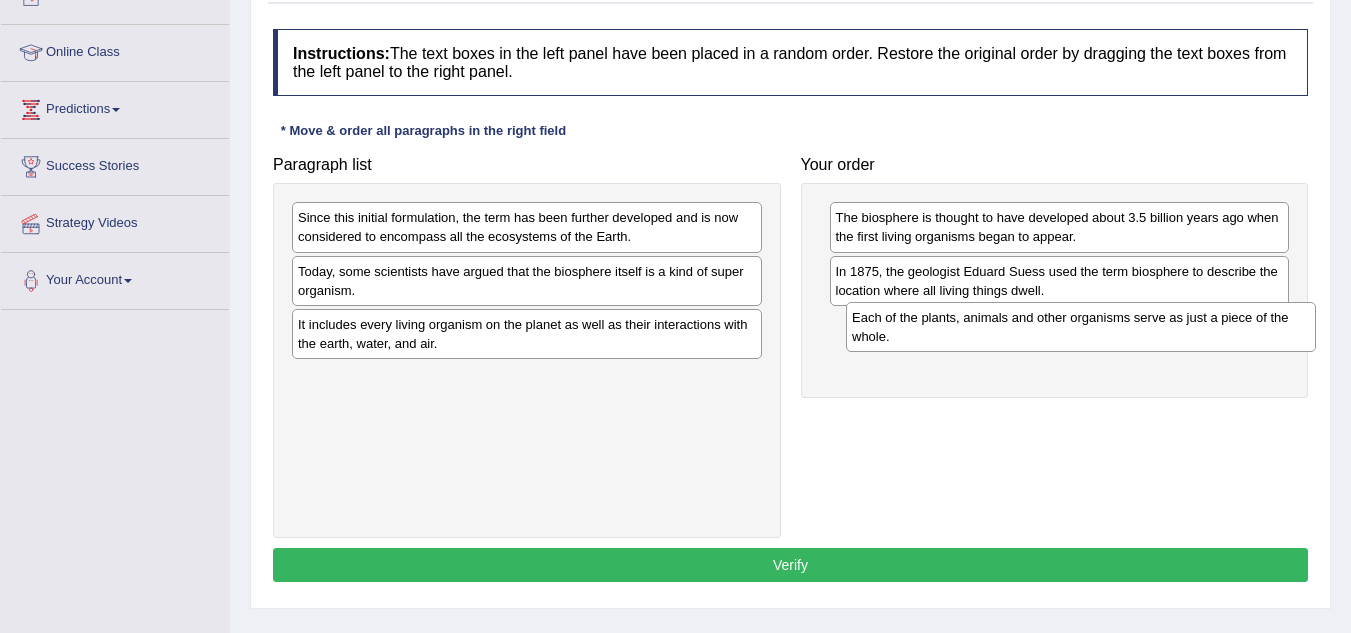 drag, startPoint x: 426, startPoint y: 396, endPoint x: 985, endPoint y: 336, distance: 562.2108 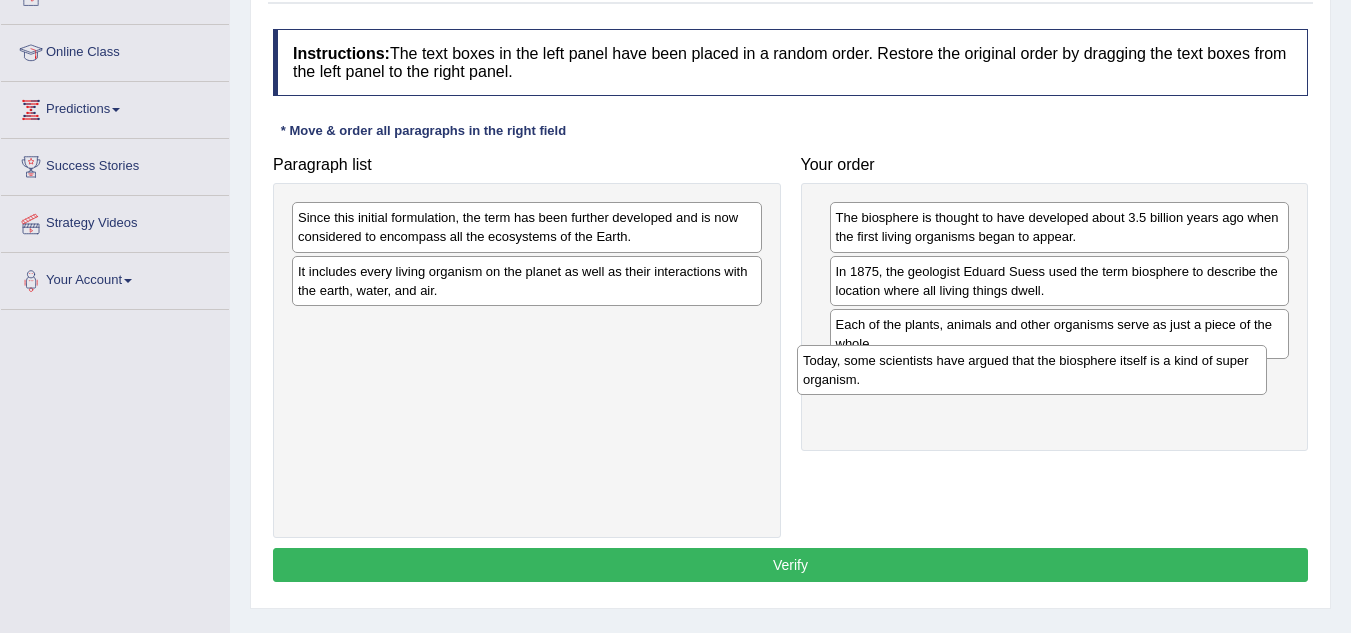 drag, startPoint x: 522, startPoint y: 278, endPoint x: 1040, endPoint y: 367, distance: 525.59015 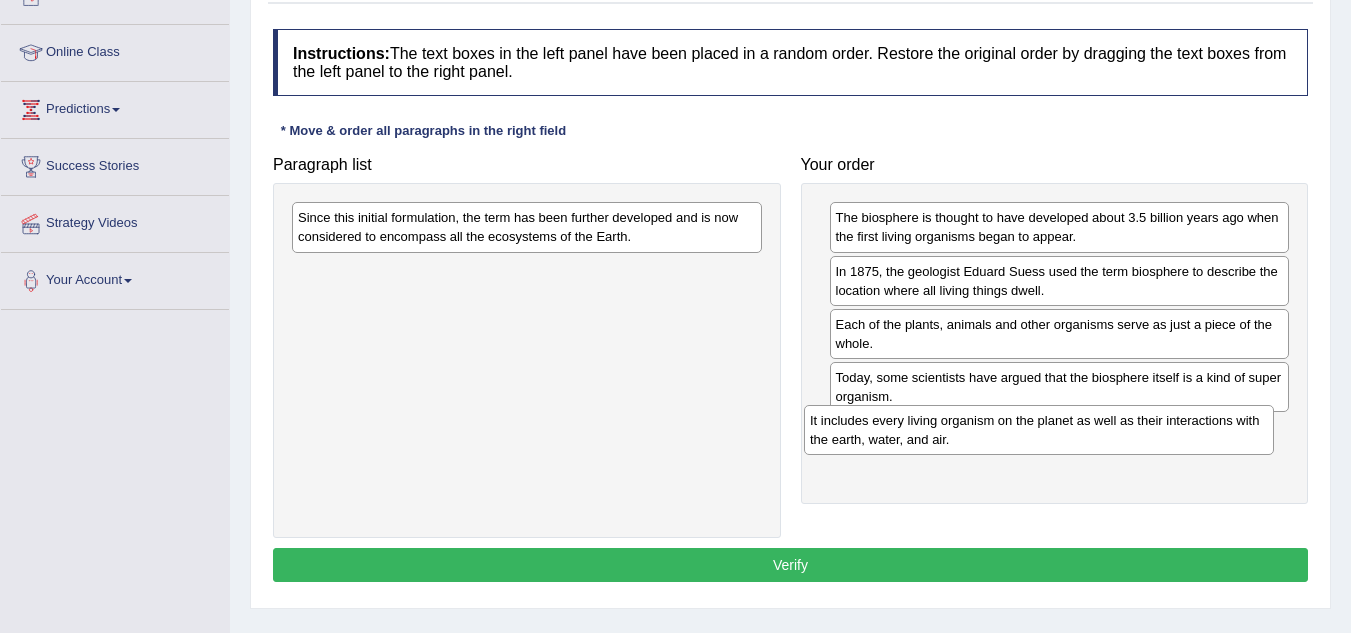drag, startPoint x: 553, startPoint y: 280, endPoint x: 1079, endPoint y: 429, distance: 546.6965 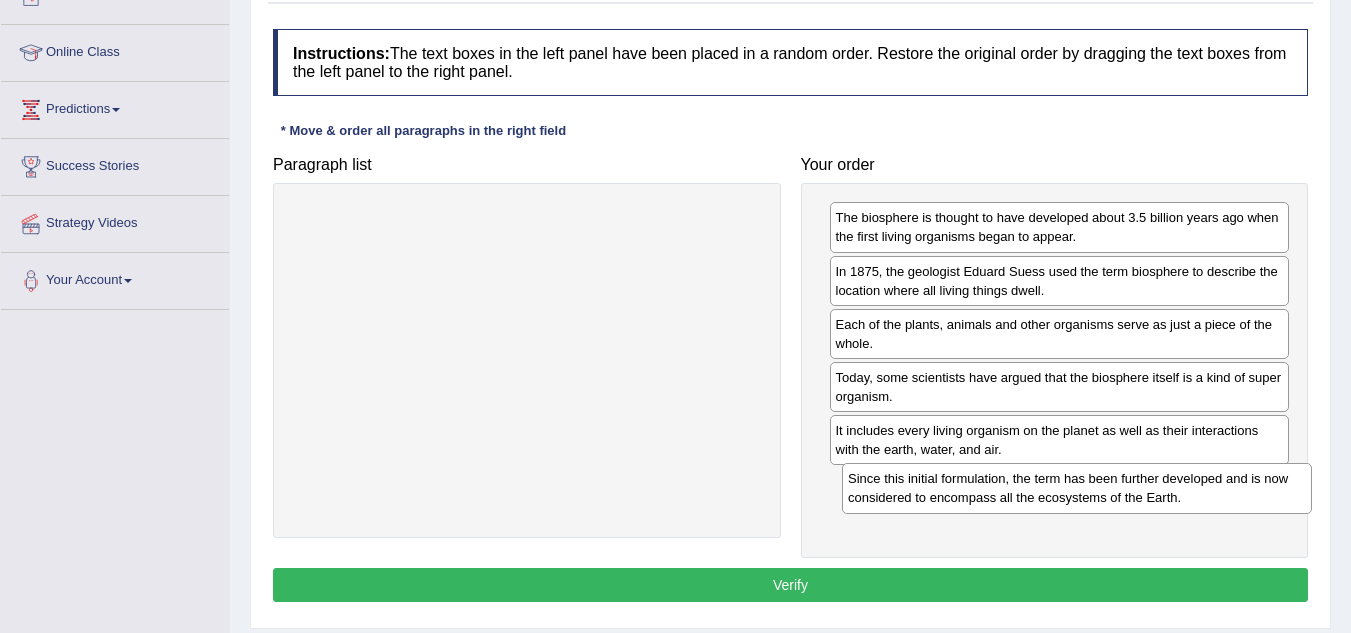 drag, startPoint x: 551, startPoint y: 233, endPoint x: 1108, endPoint y: 494, distance: 615.11786 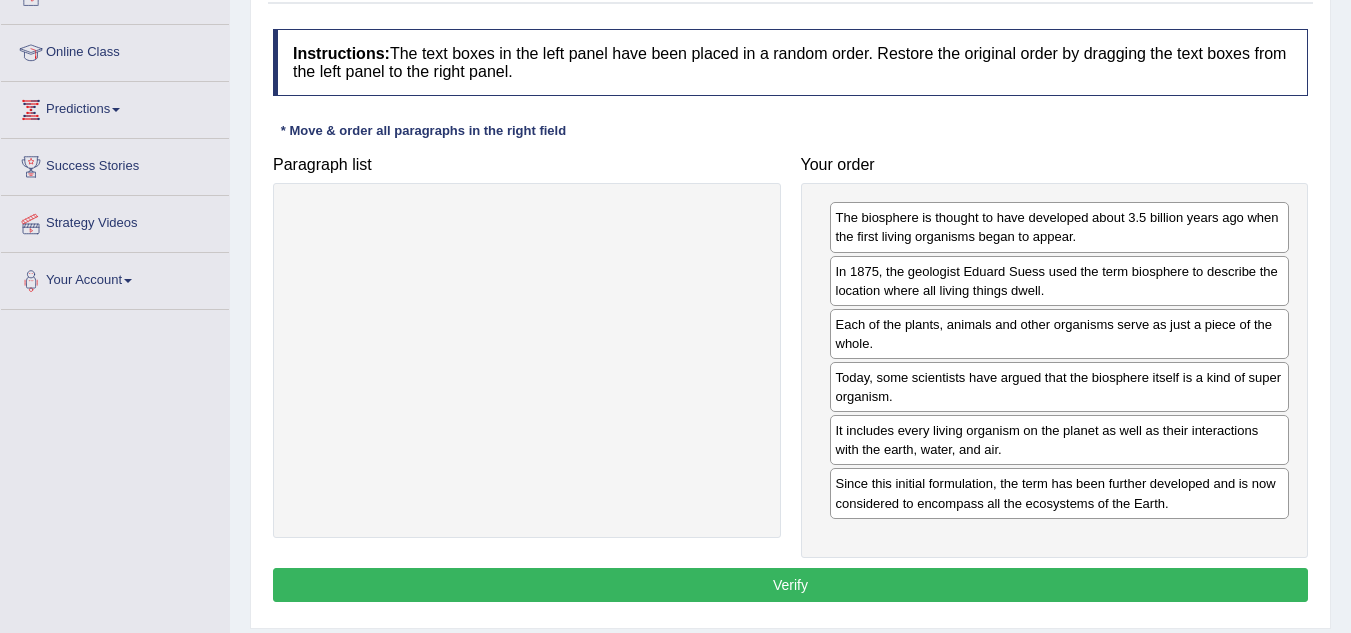 click on "Verify" at bounding box center [790, 585] 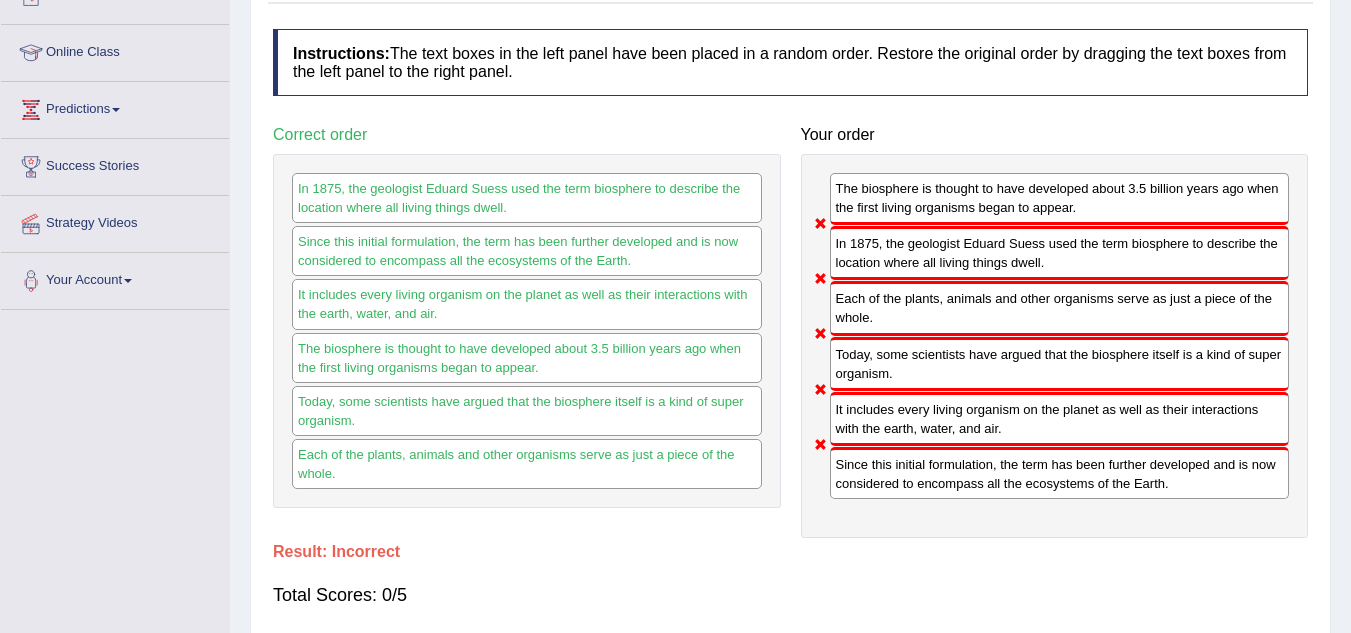 click on "Toggle navigation
Home
Practice Questions   Speaking Practice Read Aloud
Repeat Sentence
Describe Image
Re-tell Lecture
Answer Short Question
Summarize Group Discussion
Respond To A Situation
Writing Practice  Summarize Written Text
Write Essay
Reading Practice  Reading & Writing: Fill In The Blanks
Choose Multiple Answers
Re-order Paragraphs
Fill In The Blanks
Choose Single Answer
Listening Practice  Summarize Spoken Text
Highlight Incorrect Words
Highlight Correct Summary
Select Missing Word
Choose Single Answer
Choose Multiple Answers
Fill In The Blanks
Write From Dictation
Pronunciation
Tests  Take Practice Sectional Test
Take Mock Test" at bounding box center [675, 275] 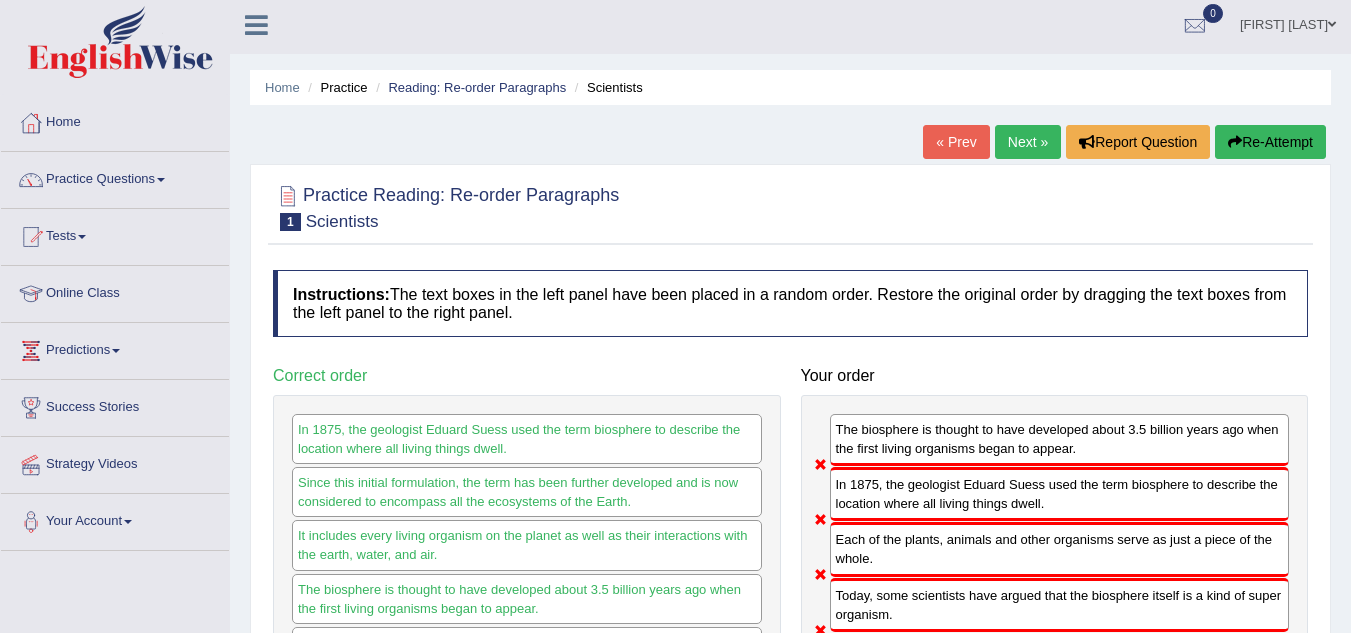scroll, scrollTop: 0, scrollLeft: 0, axis: both 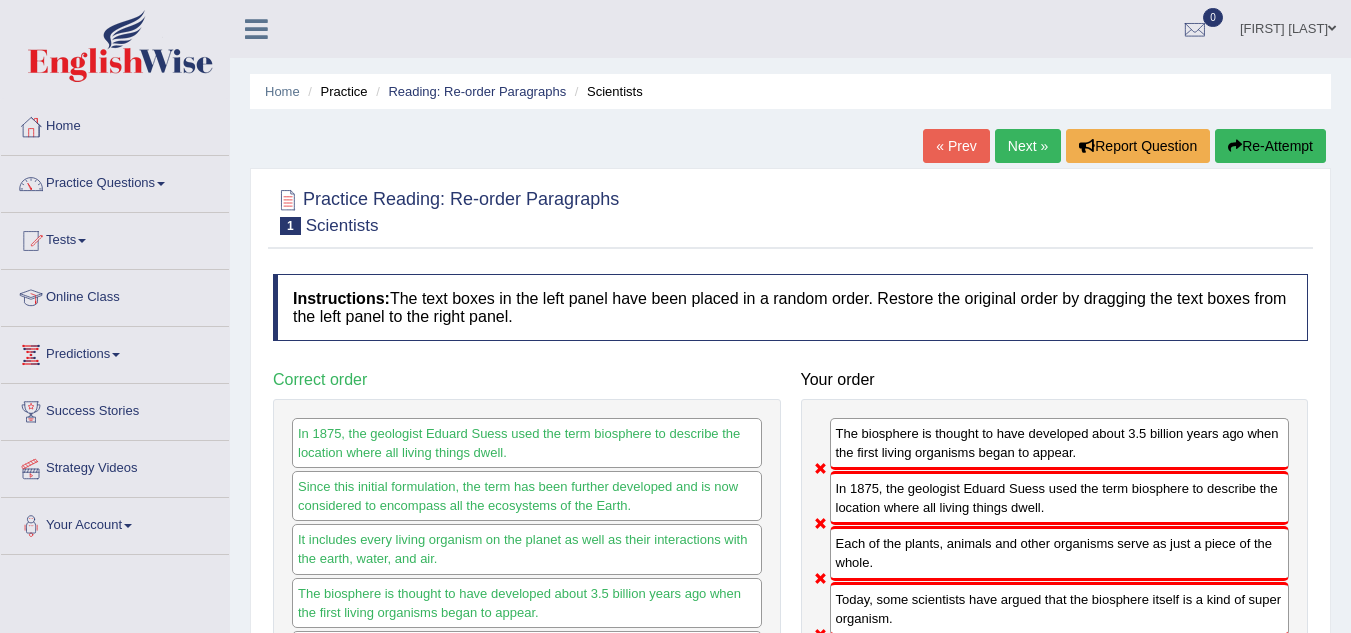 click on "« Prev" at bounding box center (956, 146) 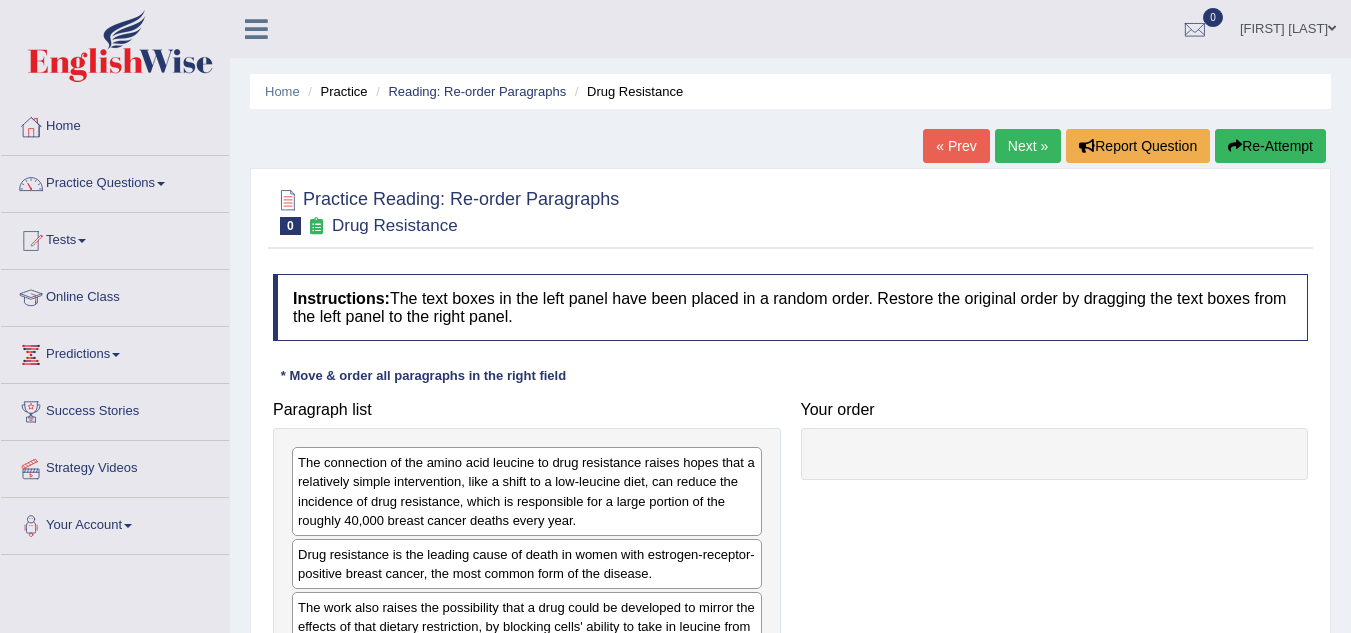 scroll, scrollTop: 0, scrollLeft: 0, axis: both 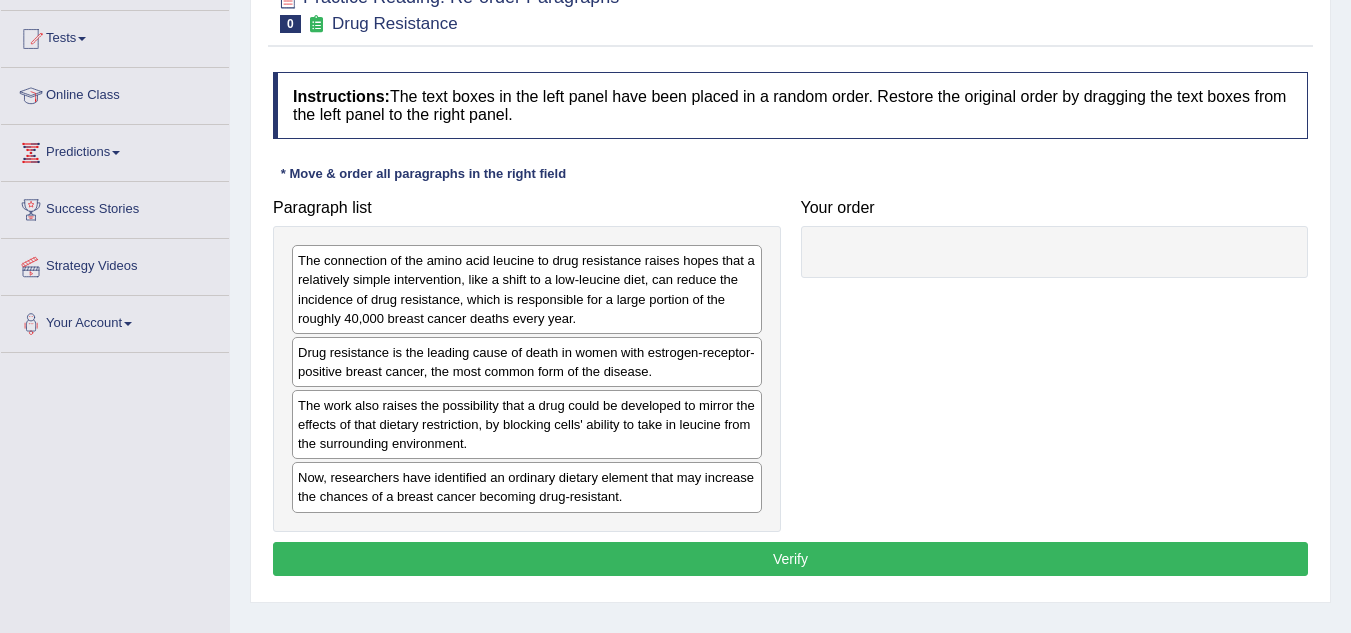 click on "The work also raises the possibility that a drug could be developed to mirror the effects of that dietary restriction, by blocking cells' ability
to take in leucine from the surrounding environment." at bounding box center [527, 424] 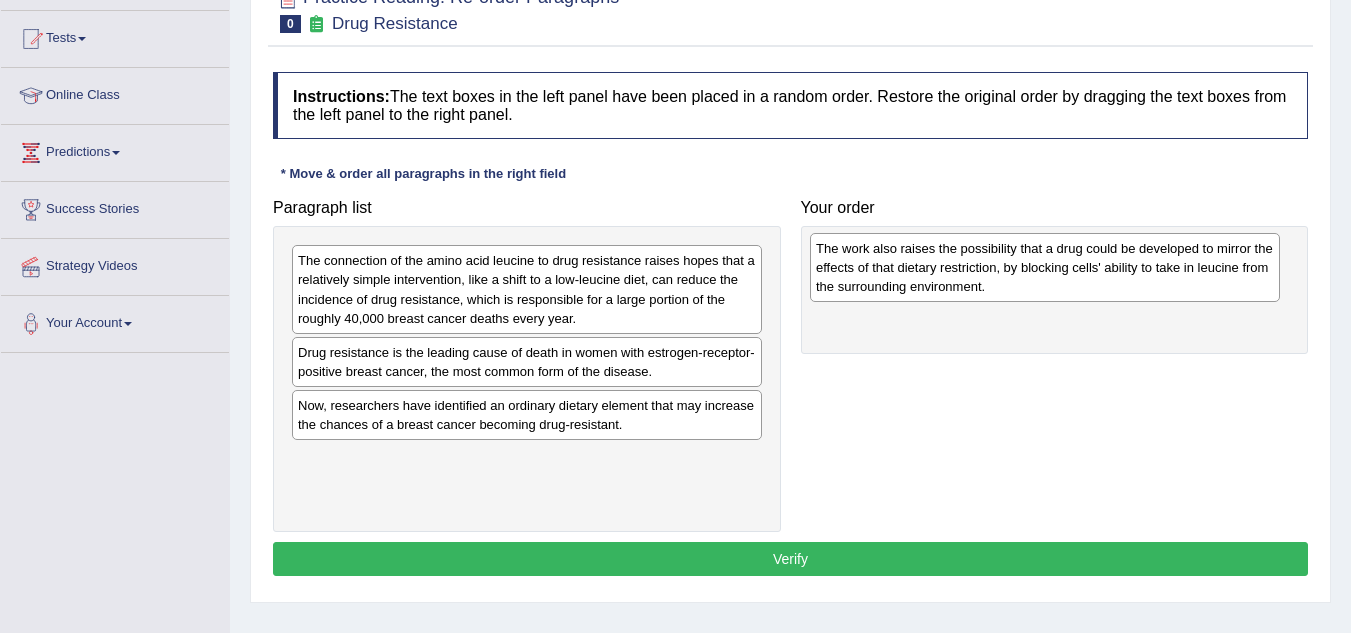 drag, startPoint x: 355, startPoint y: 424, endPoint x: 873, endPoint y: 267, distance: 541.2698 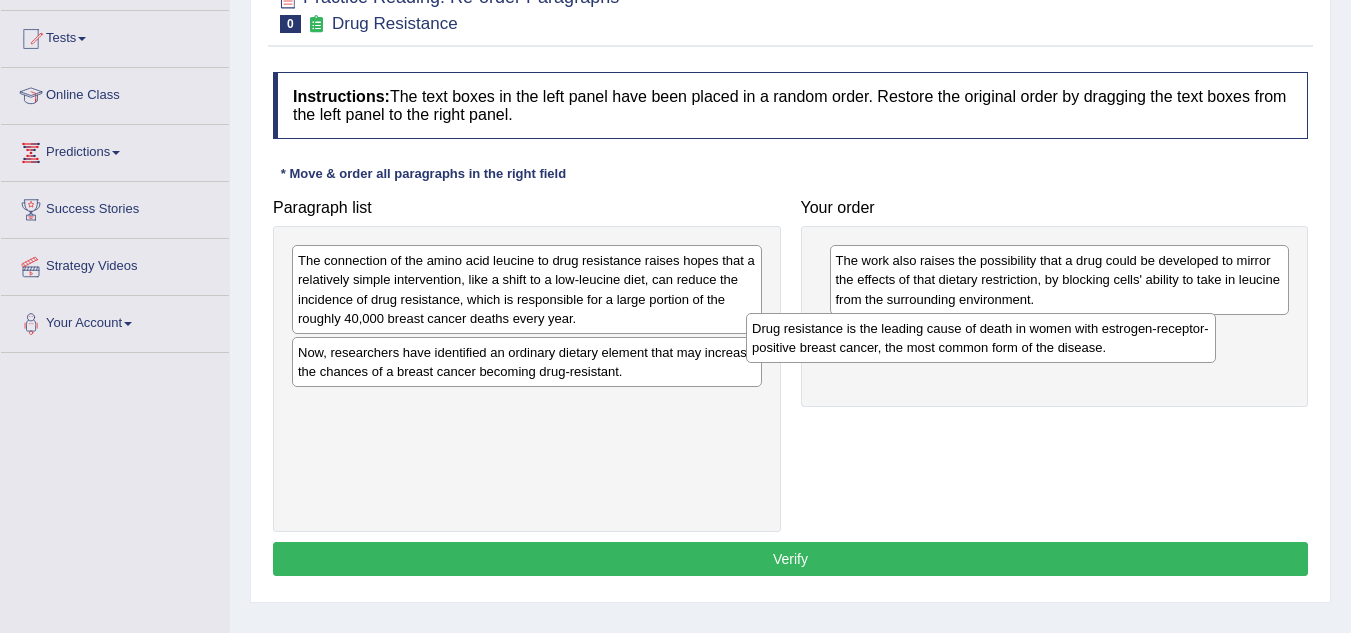 drag, startPoint x: 629, startPoint y: 369, endPoint x: 1102, endPoint y: 345, distance: 473.6085 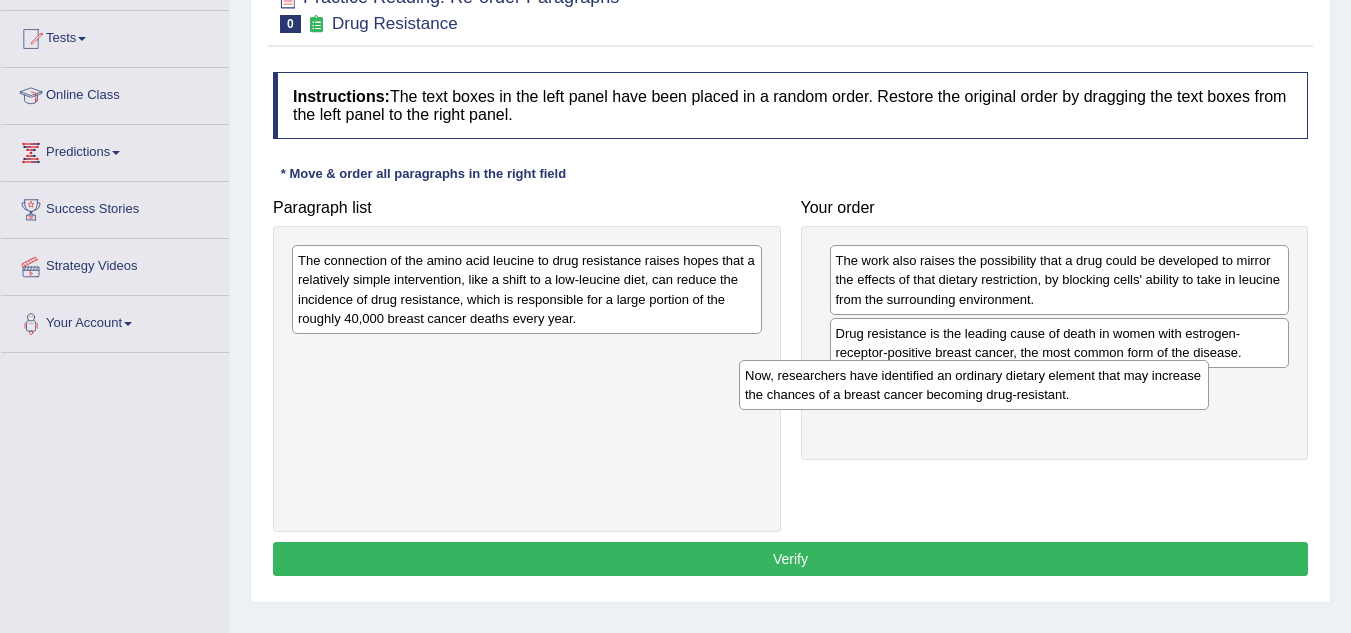 drag, startPoint x: 529, startPoint y: 374, endPoint x: 1003, endPoint y: 396, distance: 474.51028 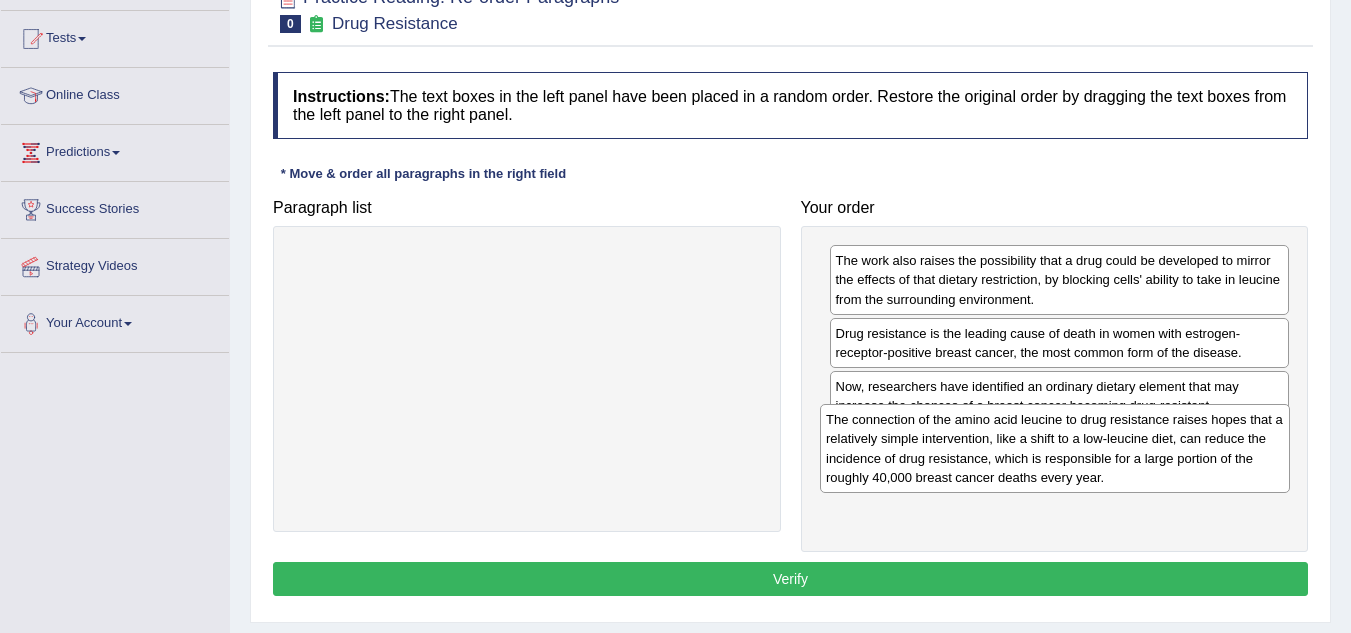 drag, startPoint x: 512, startPoint y: 299, endPoint x: 1051, endPoint y: 457, distance: 561.68054 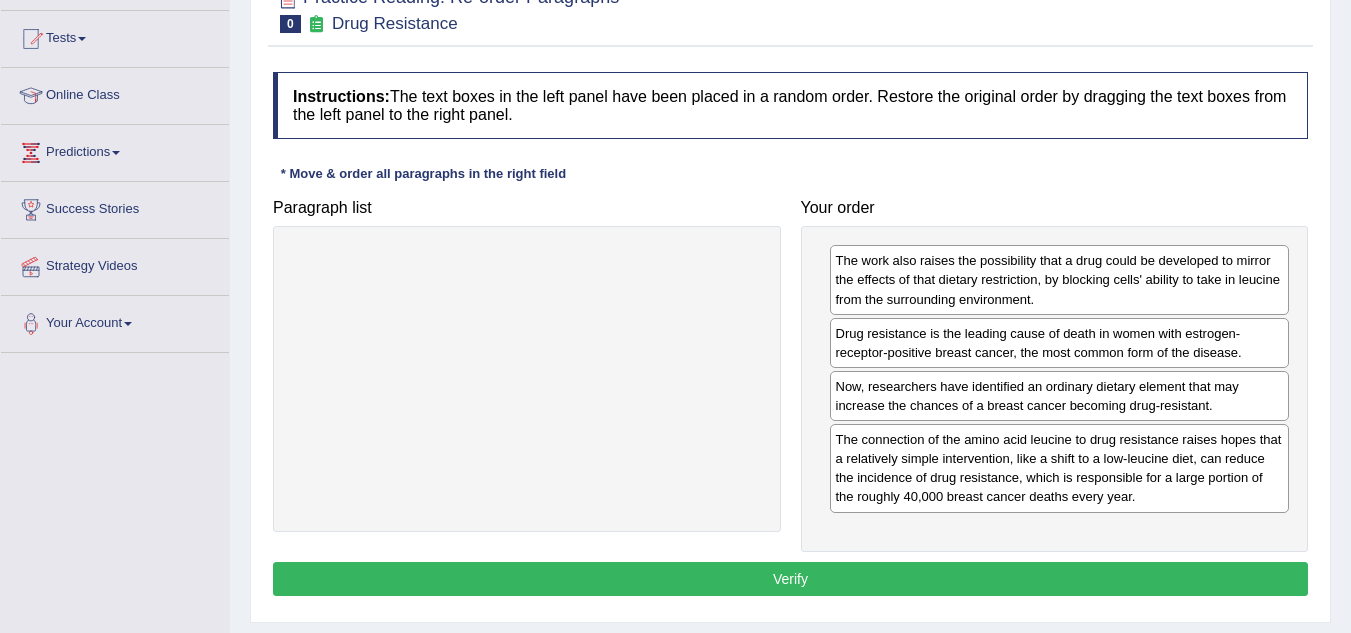 click on "Verify" at bounding box center [790, 579] 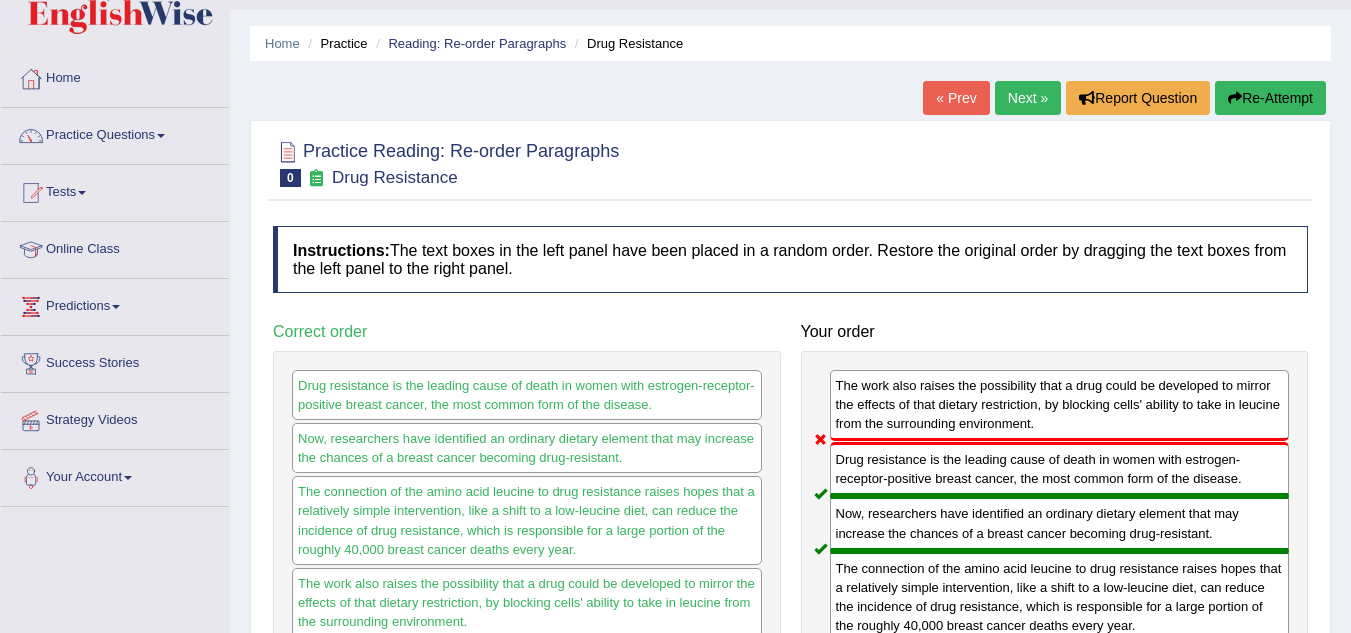 scroll, scrollTop: 39, scrollLeft: 0, axis: vertical 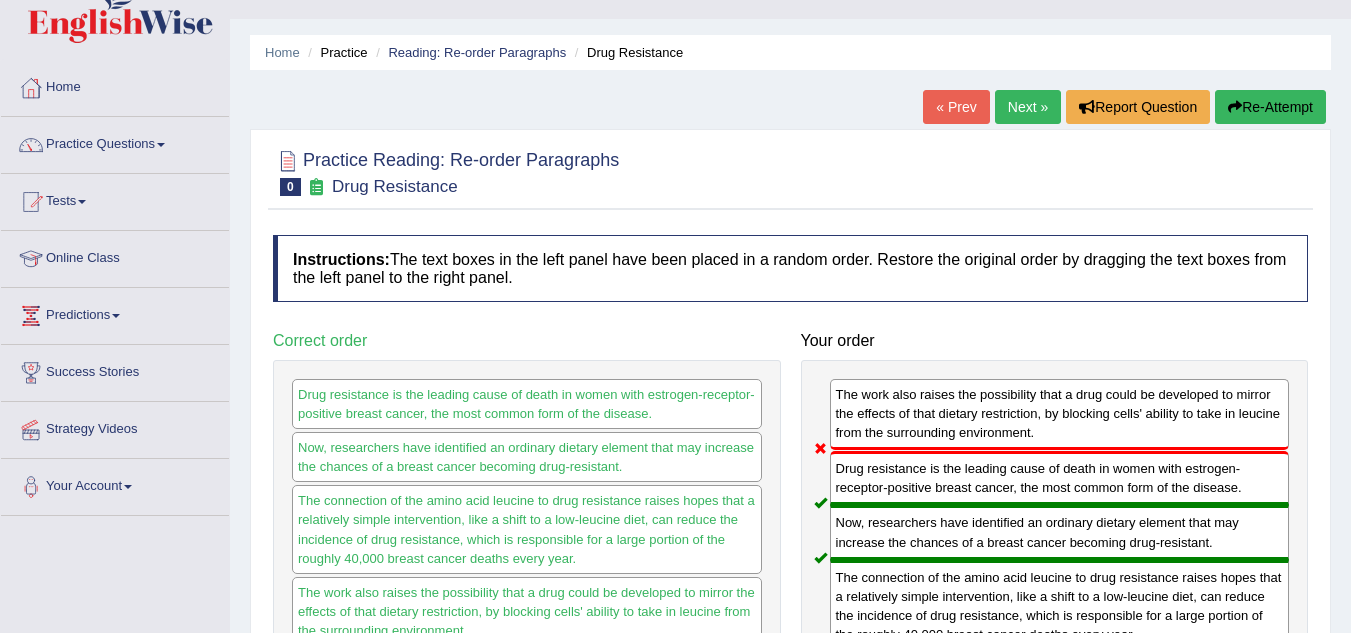 click on "Next »" at bounding box center [1028, 107] 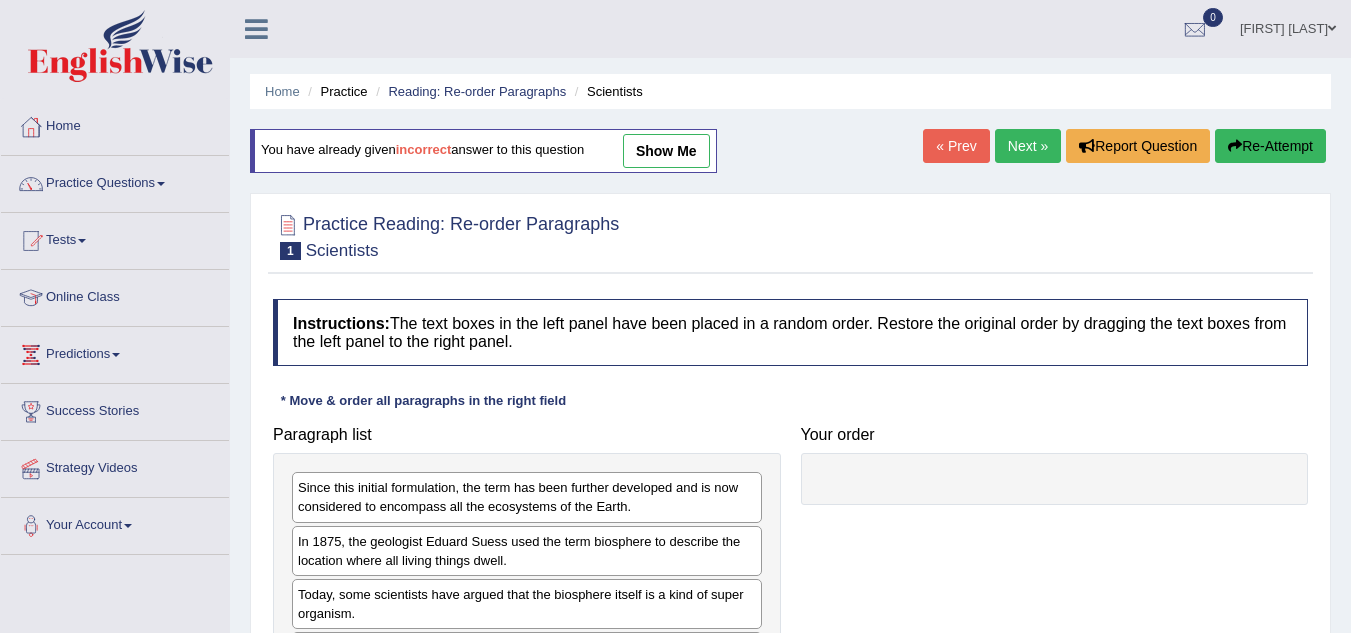 scroll, scrollTop: 0, scrollLeft: 0, axis: both 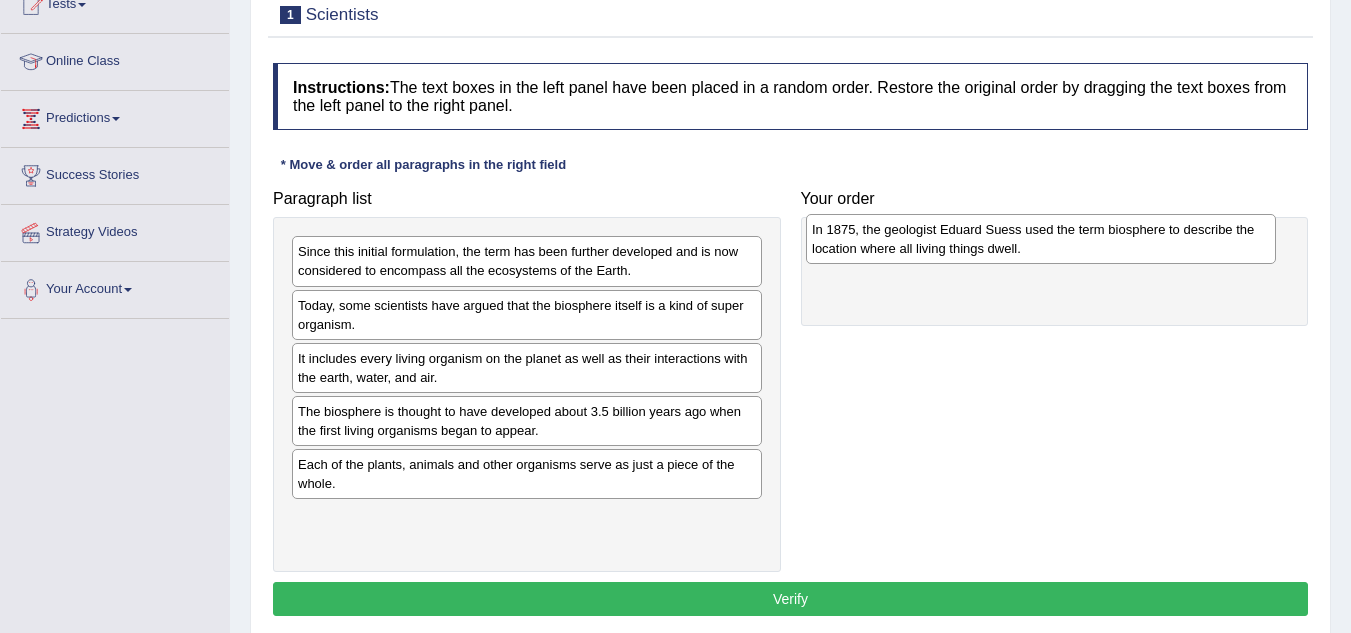 drag, startPoint x: 577, startPoint y: 312, endPoint x: 1114, endPoint y: 239, distance: 541.9391 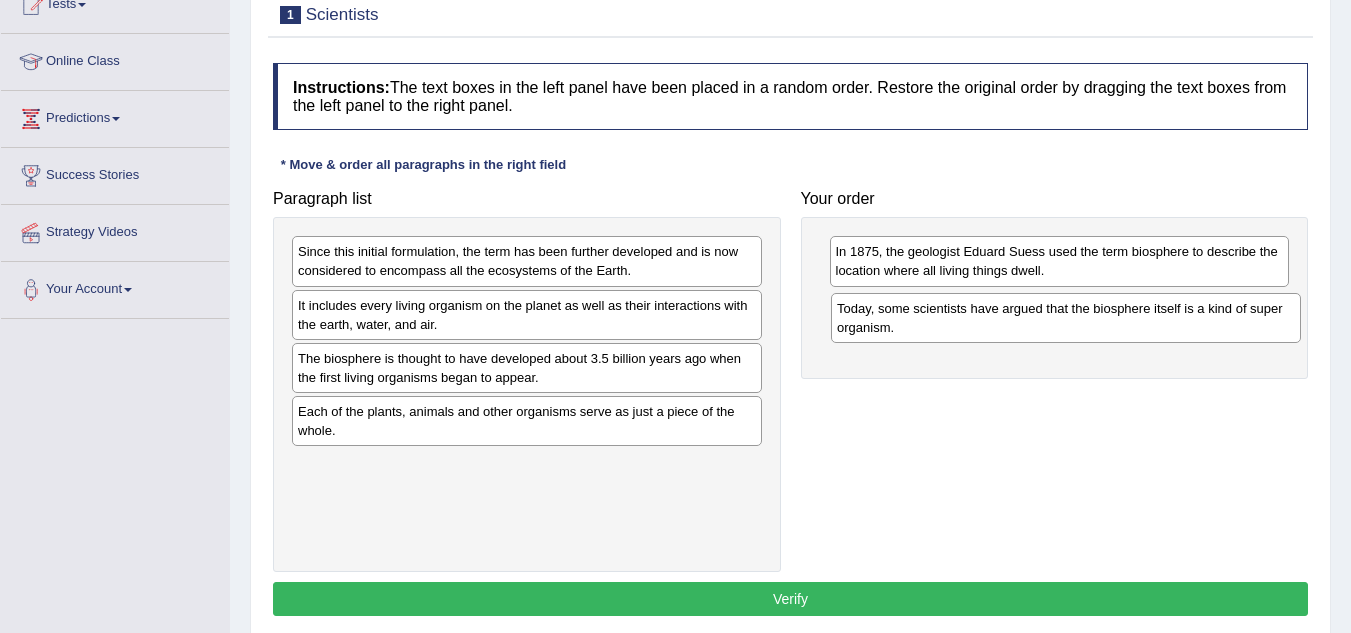 drag, startPoint x: 560, startPoint y: 319, endPoint x: 1106, endPoint y: 322, distance: 546.00824 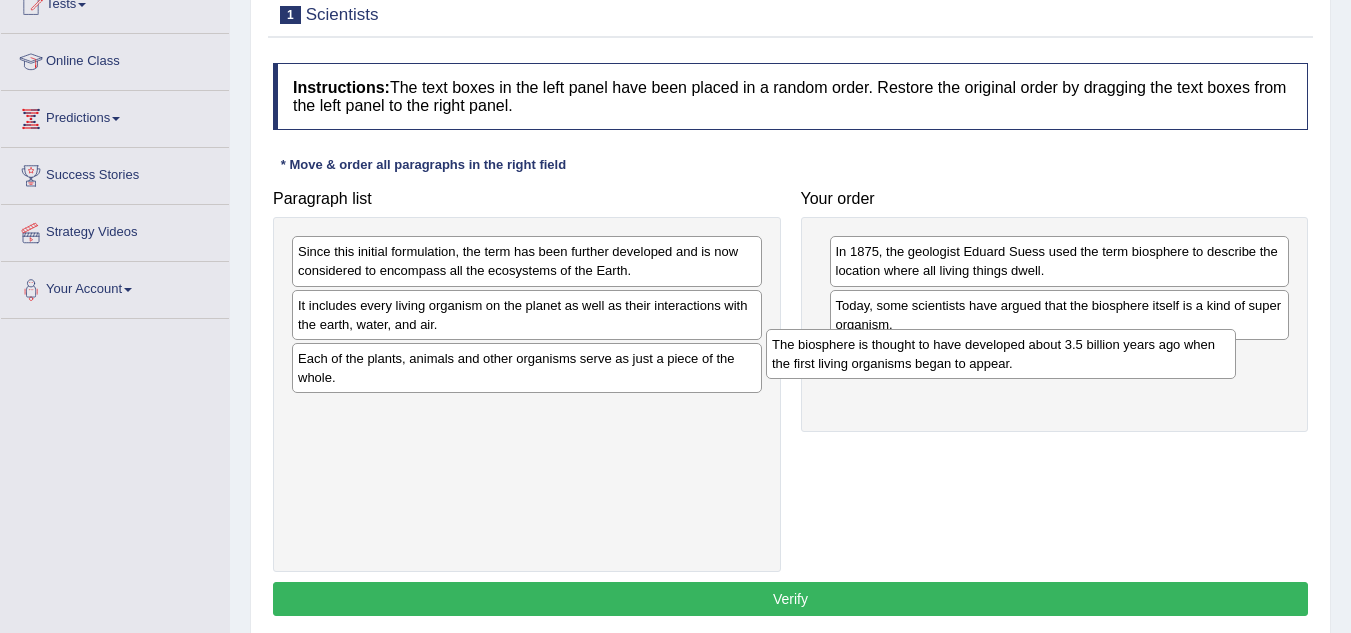 drag, startPoint x: 587, startPoint y: 372, endPoint x: 1089, endPoint y: 358, distance: 502.1952 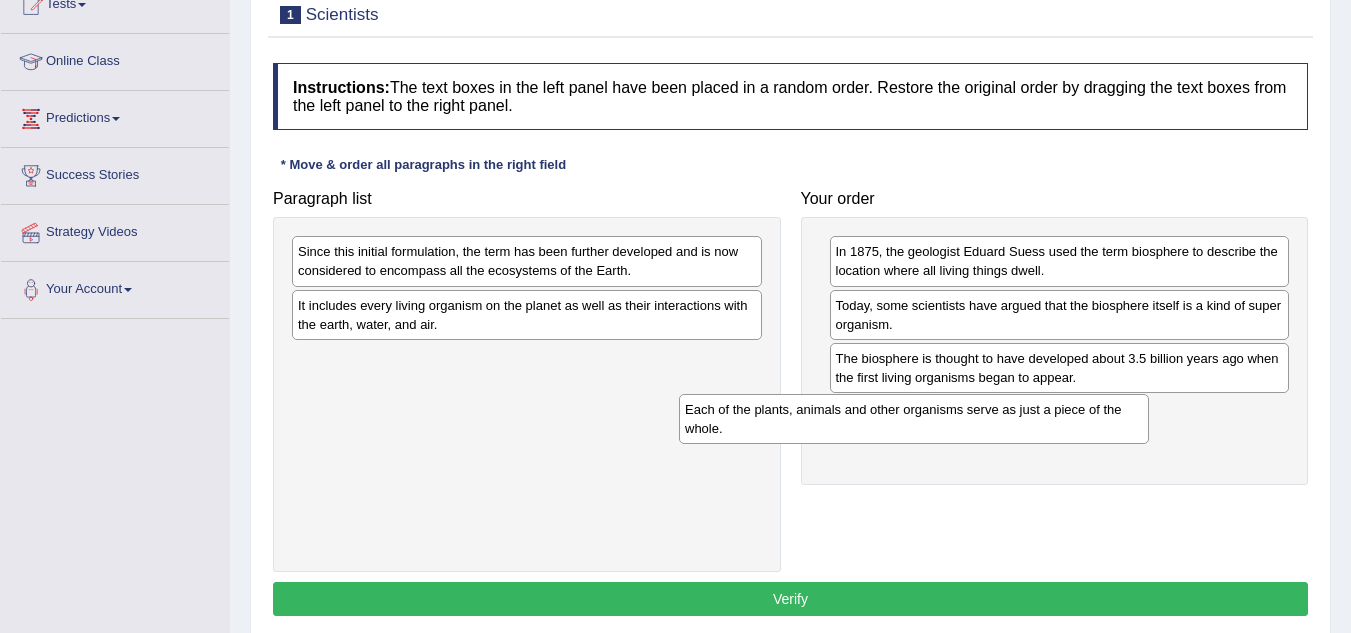 drag, startPoint x: 513, startPoint y: 369, endPoint x: 924, endPoint y: 417, distance: 413.79343 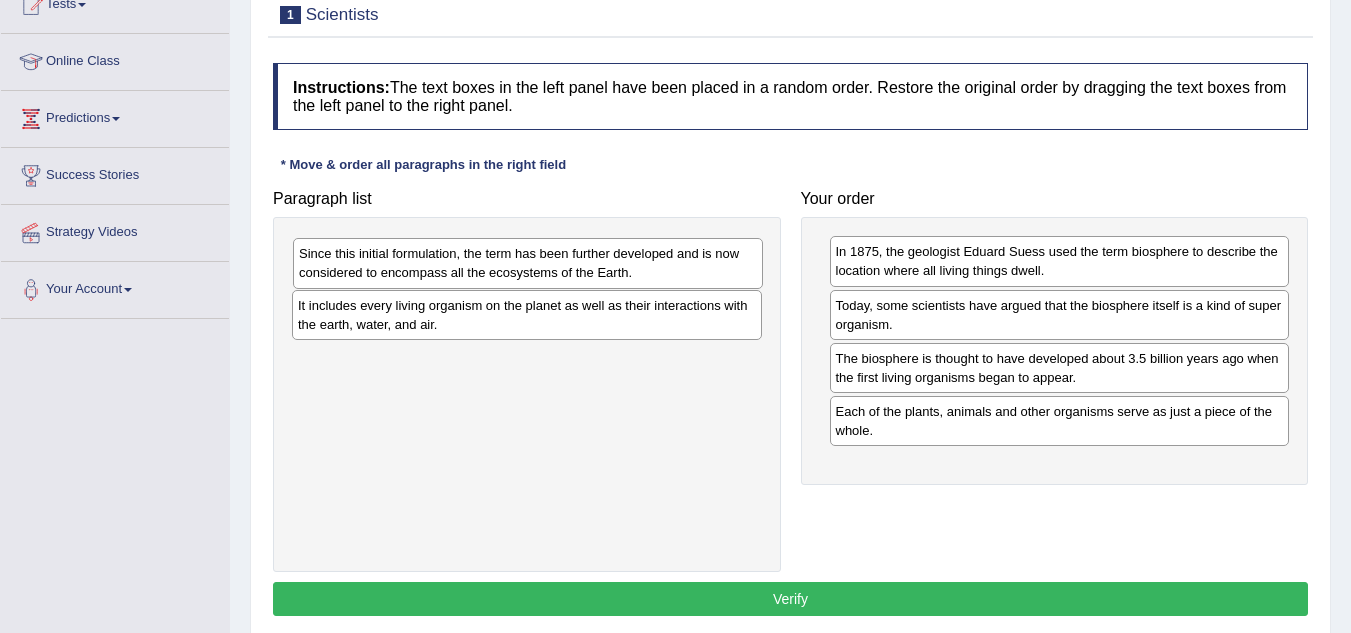 click on "Since this initial formulation, the term has been further developed and is now considered to encompass all the ecosystems of the Earth." at bounding box center (528, 263) 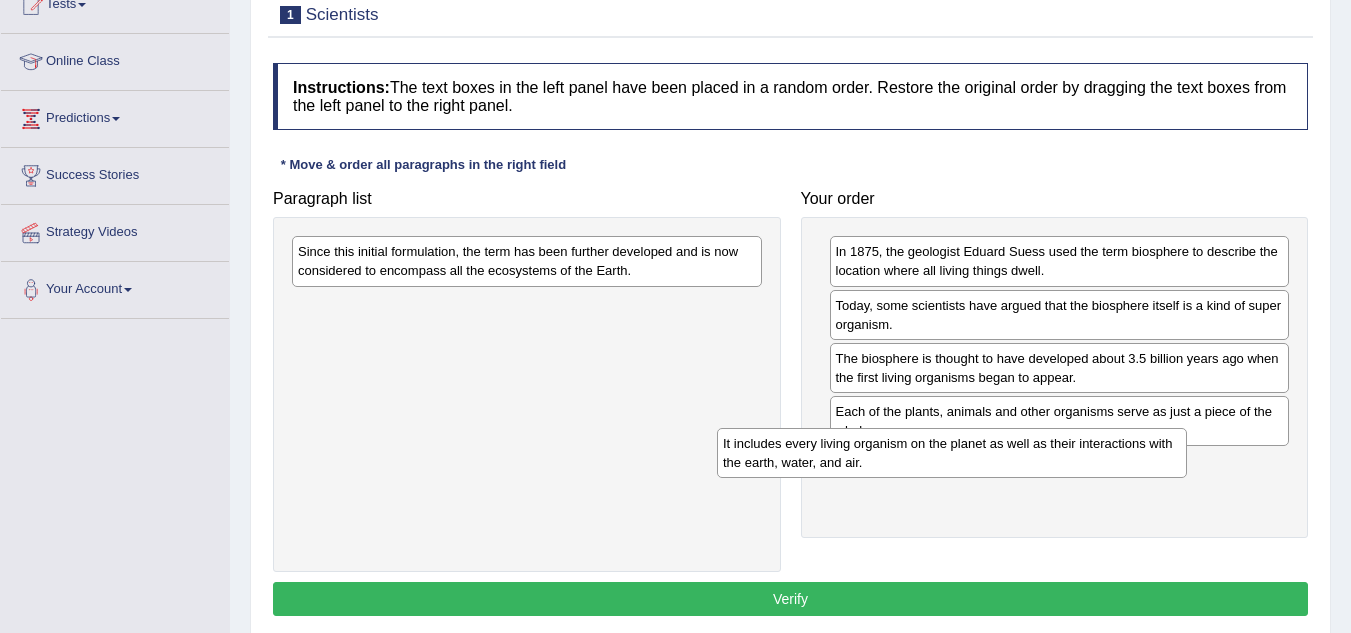drag, startPoint x: 482, startPoint y: 312, endPoint x: 942, endPoint y: 447, distance: 479.40067 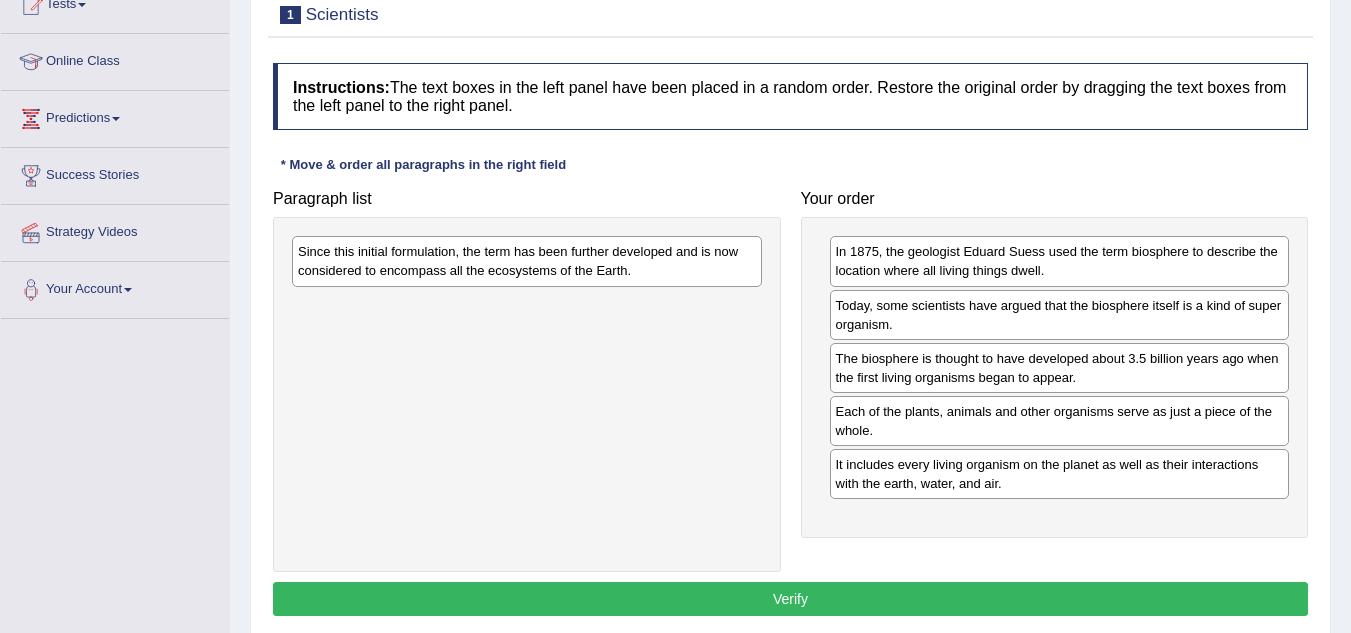 click on "Since this initial formulation, the term has been further developed and is now considered to encompass all the ecosystems of the Earth." at bounding box center [527, 261] 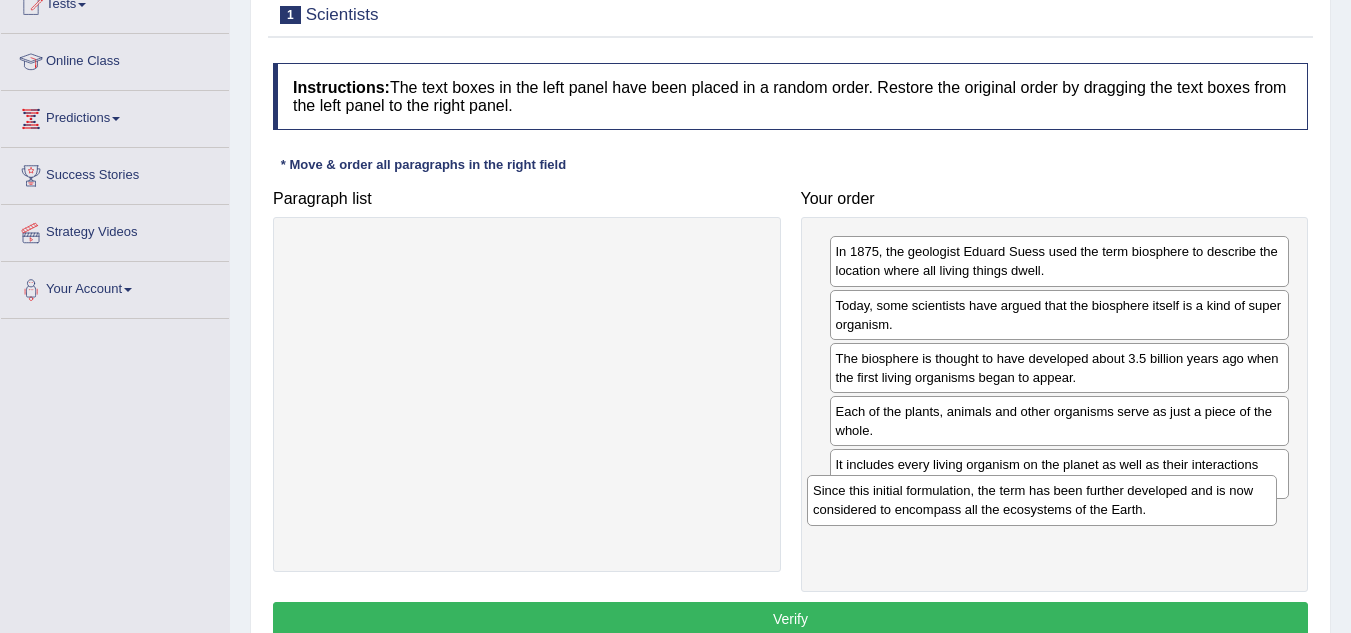 drag, startPoint x: 588, startPoint y: 272, endPoint x: 1113, endPoint y: 511, distance: 576.8414 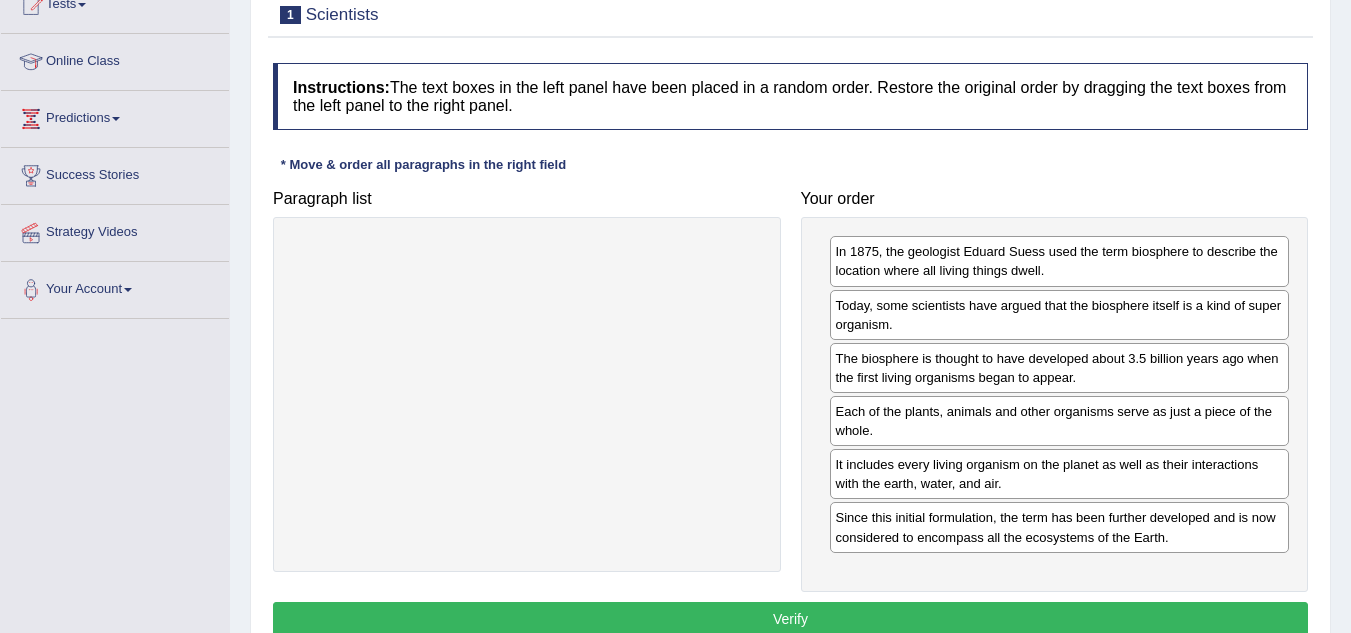 click on "Verify" at bounding box center (790, 619) 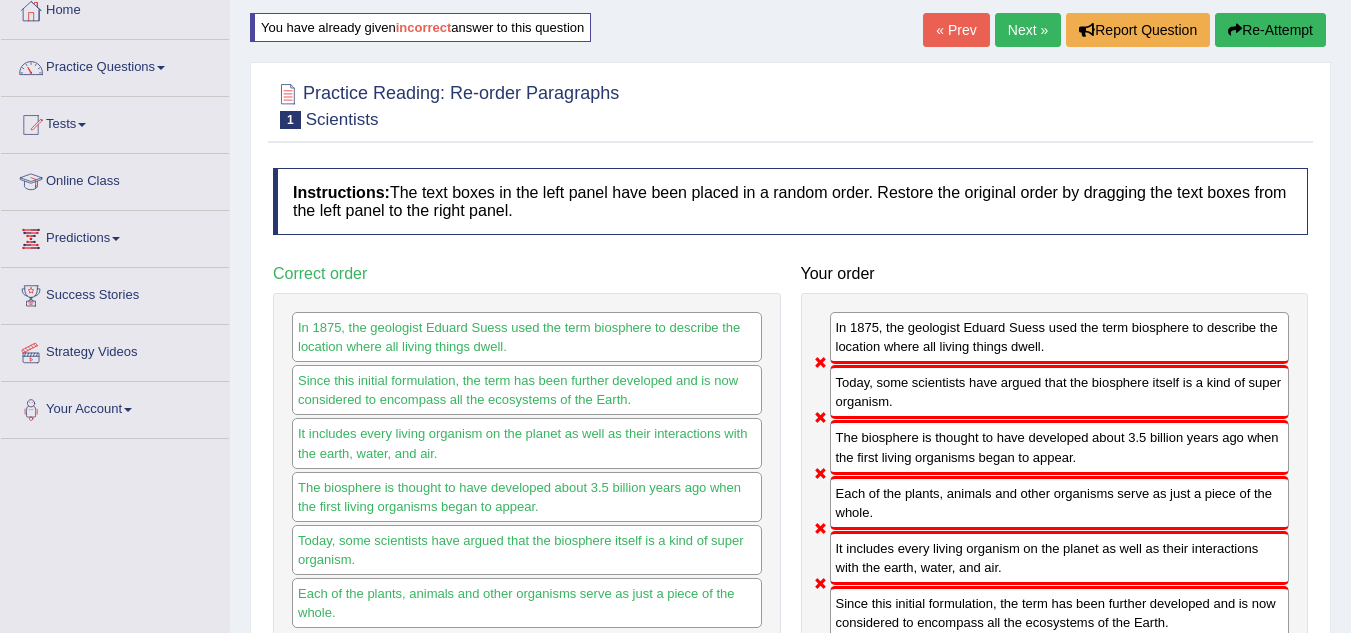 scroll, scrollTop: 77, scrollLeft: 0, axis: vertical 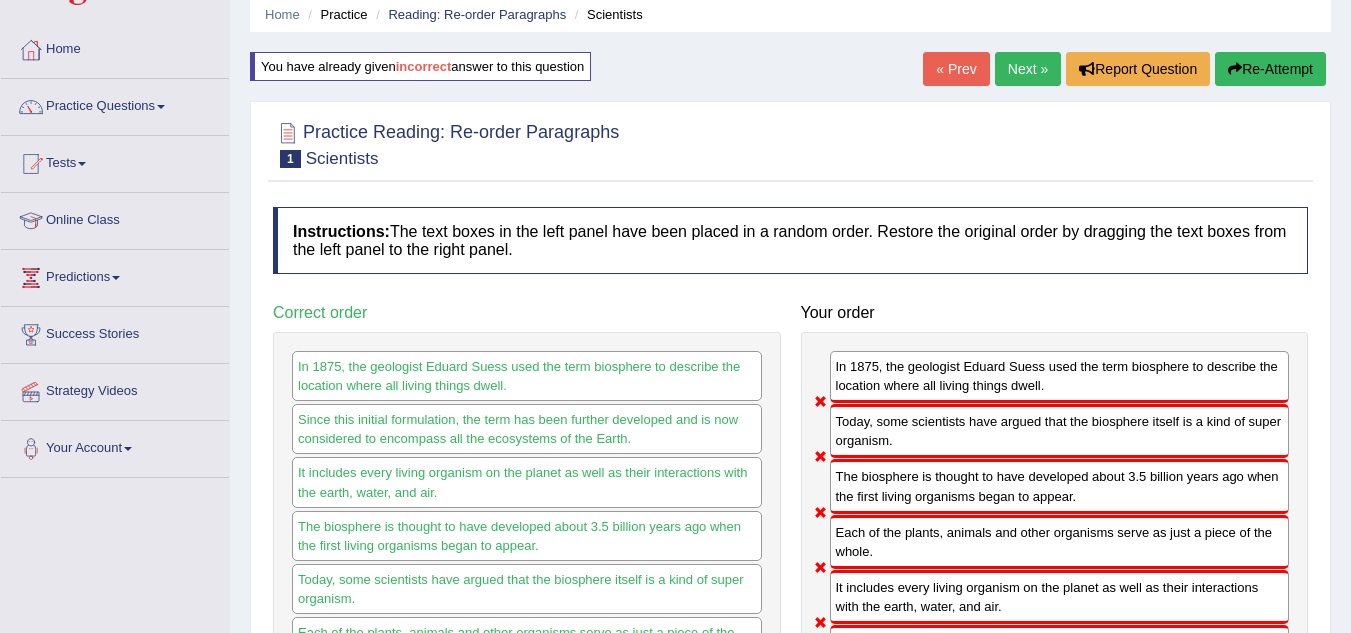 click on "Next »" at bounding box center (1028, 69) 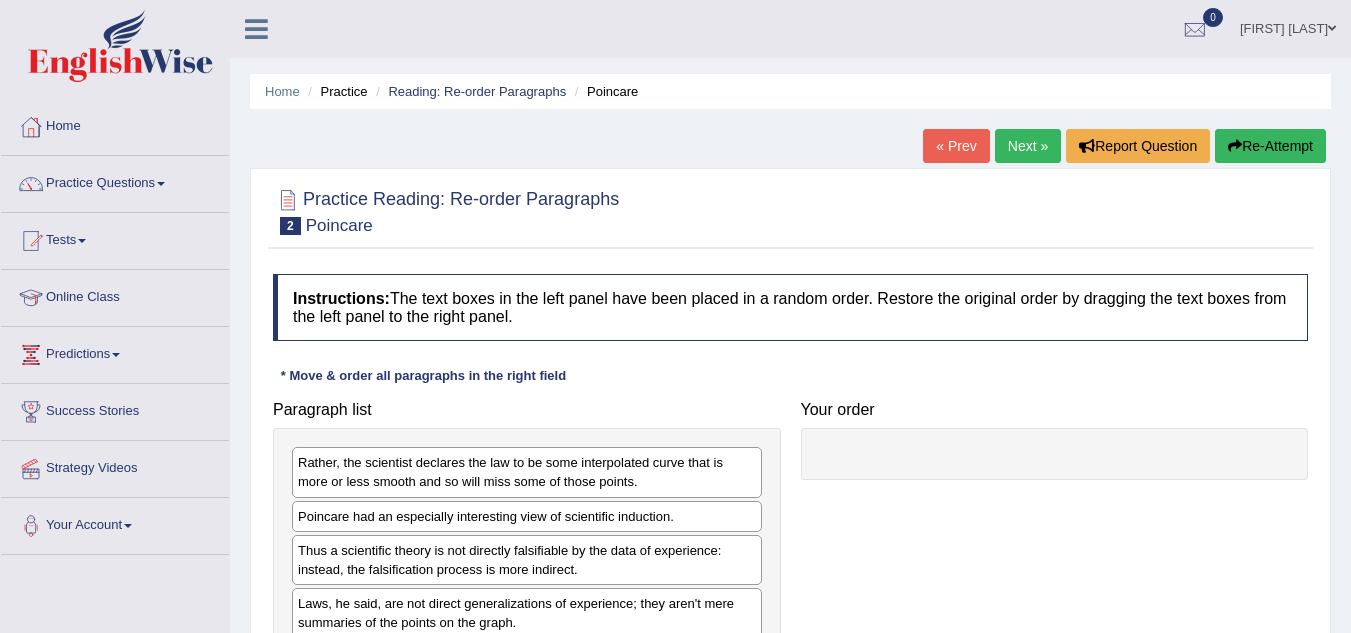 scroll, scrollTop: 0, scrollLeft: 0, axis: both 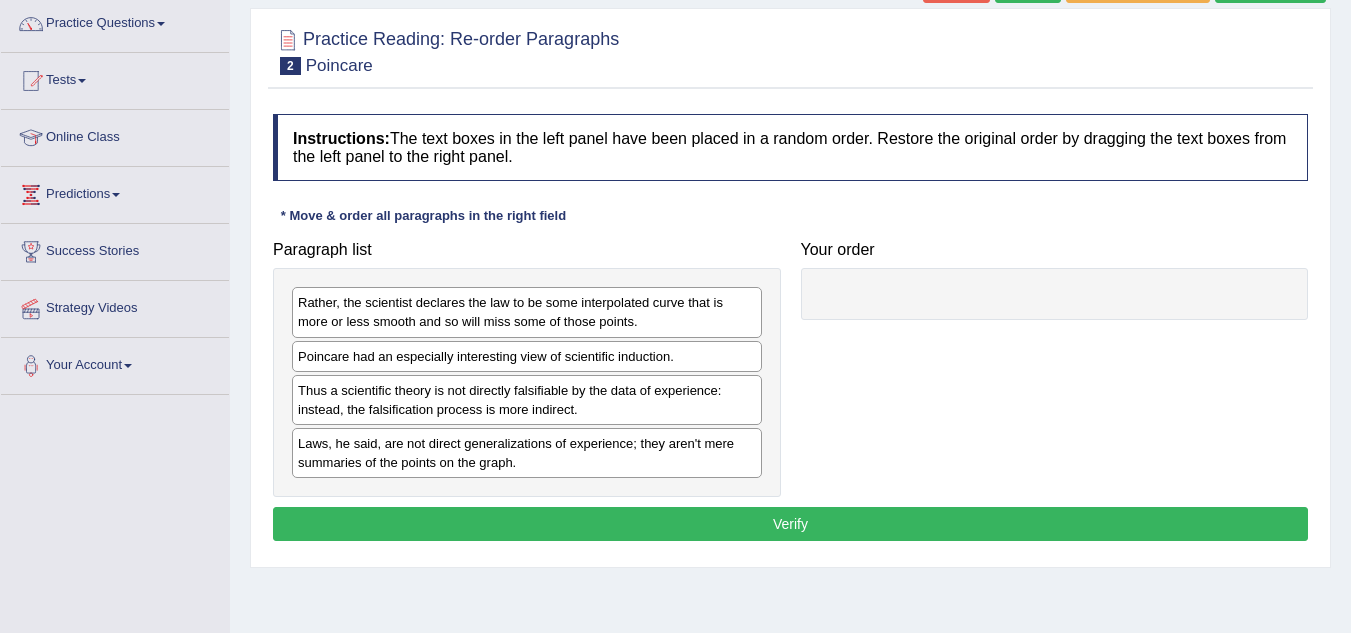 click on "Poincare had an especially interesting view of scientific induction." at bounding box center (527, 356) 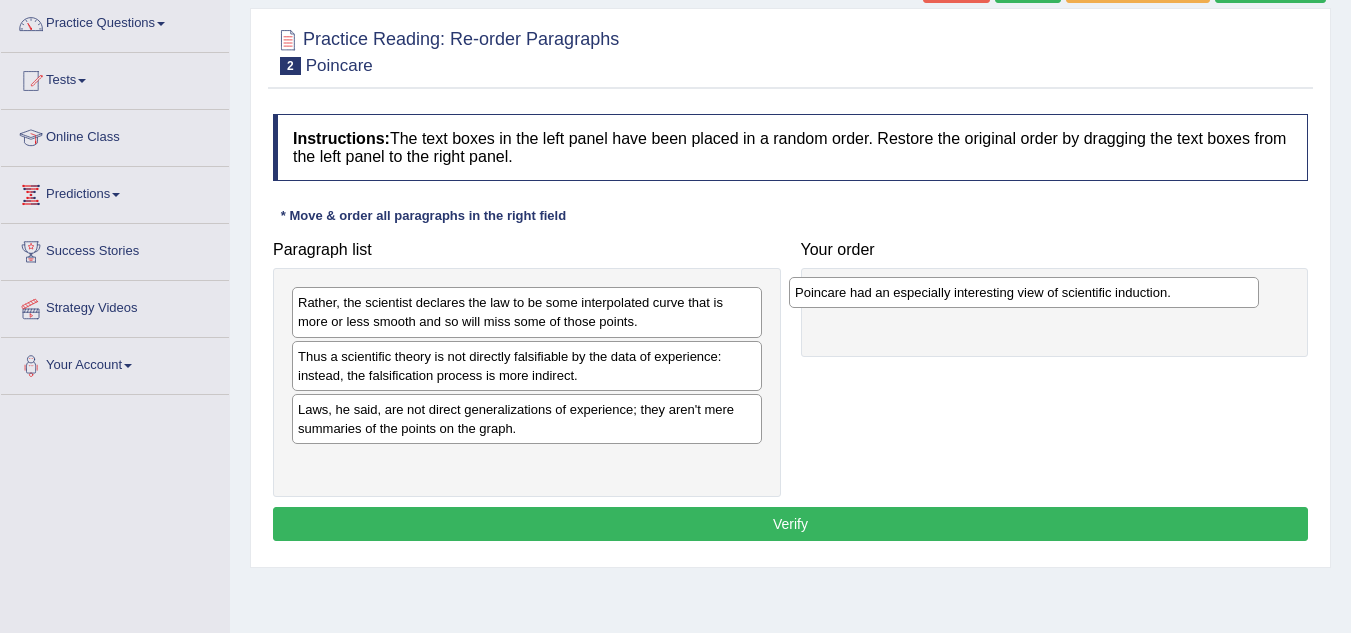 drag, startPoint x: 323, startPoint y: 360, endPoint x: 823, endPoint y: 293, distance: 504.46902 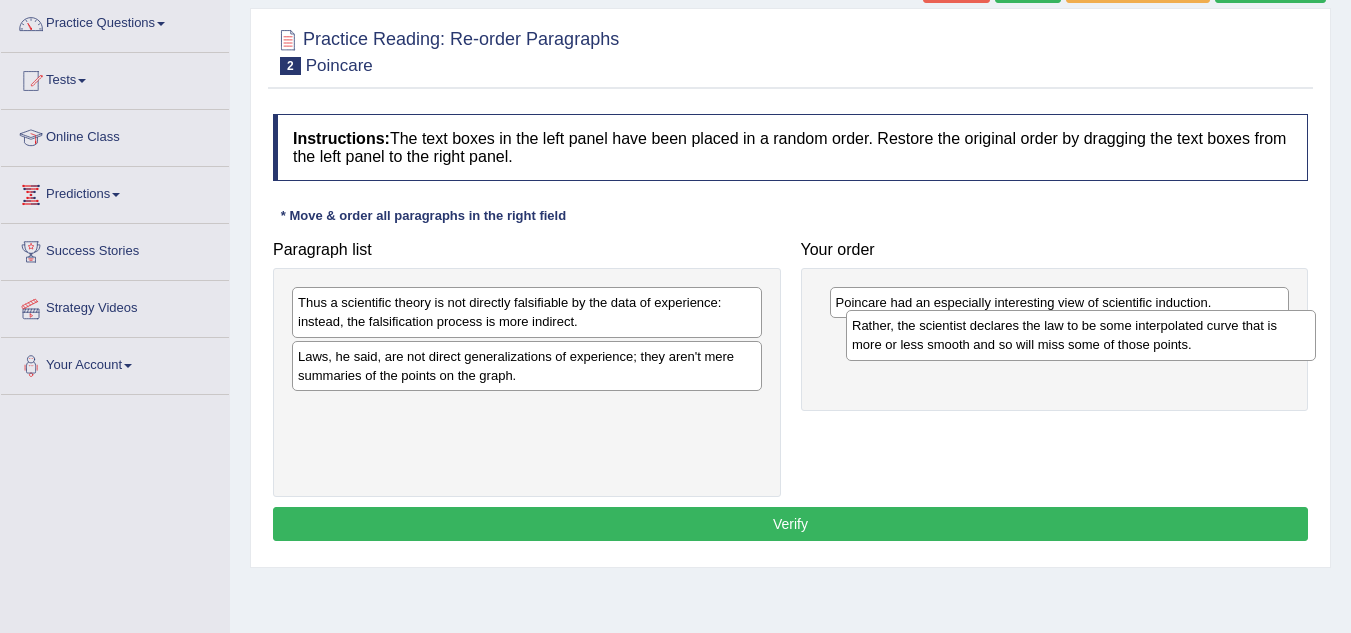 drag, startPoint x: 531, startPoint y: 315, endPoint x: 1087, endPoint y: 338, distance: 556.4755 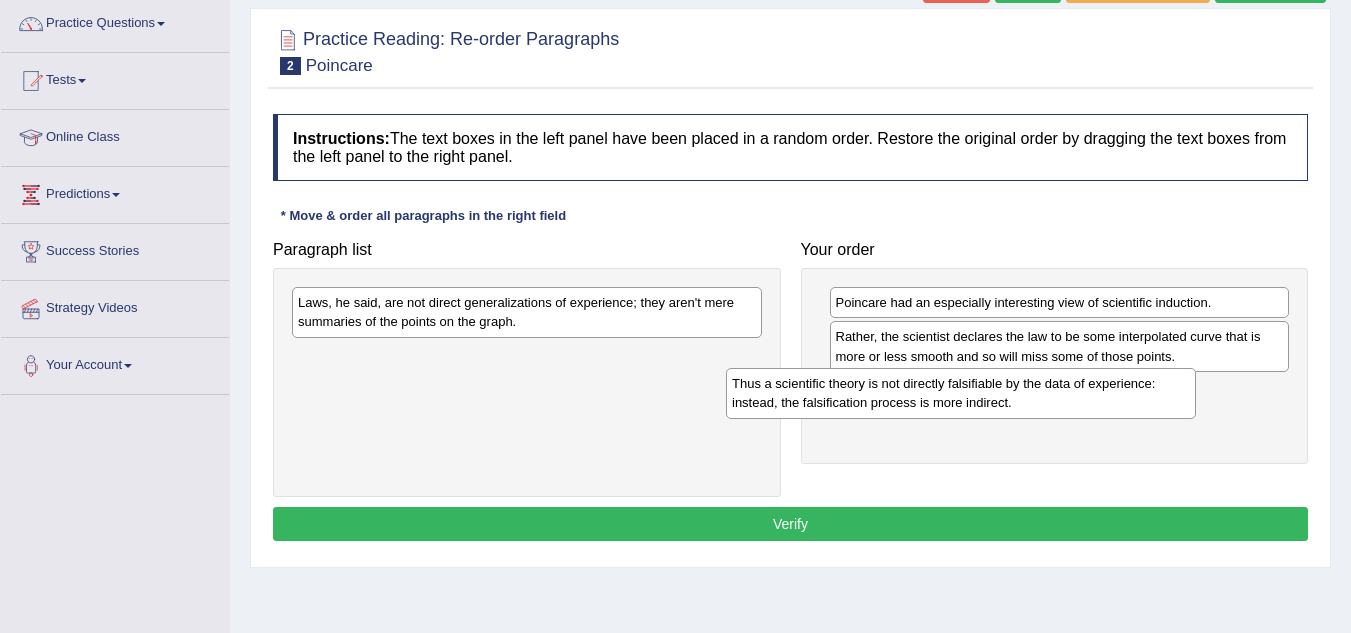 drag, startPoint x: 554, startPoint y: 313, endPoint x: 1050, endPoint y: 392, distance: 502.25192 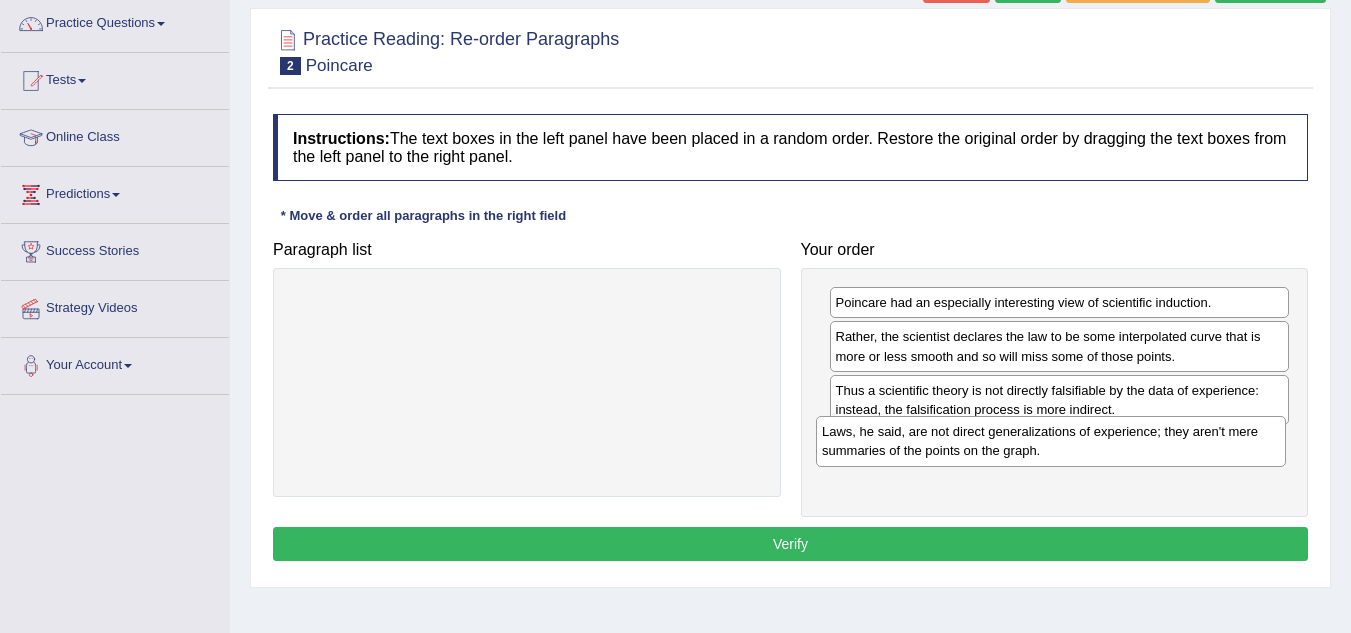 drag, startPoint x: 654, startPoint y: 316, endPoint x: 1183, endPoint y: 445, distance: 544.5016 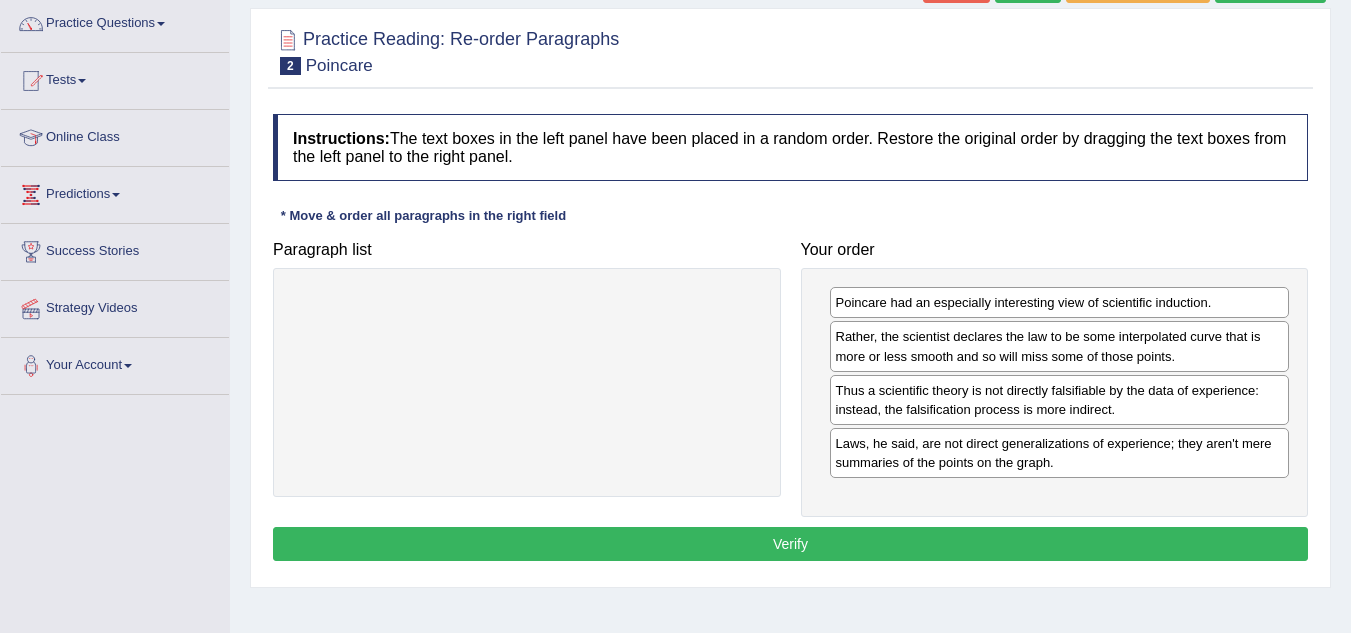 click on "Verify" at bounding box center [790, 544] 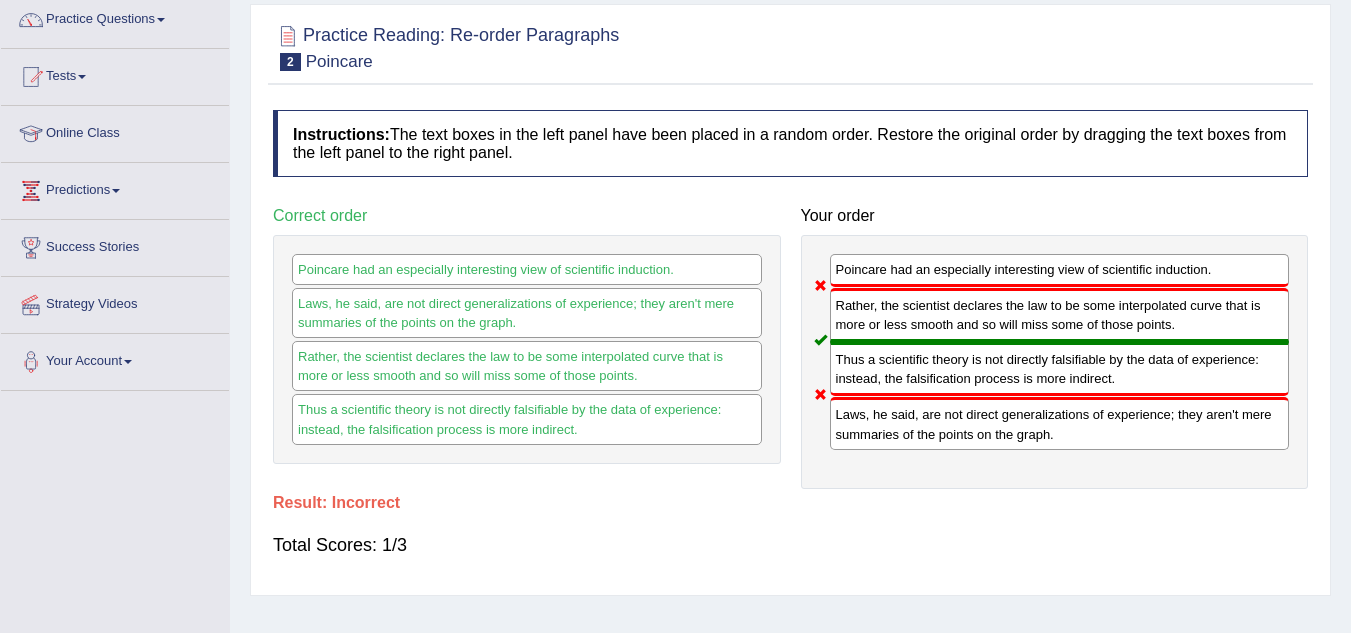scroll, scrollTop: 165, scrollLeft: 0, axis: vertical 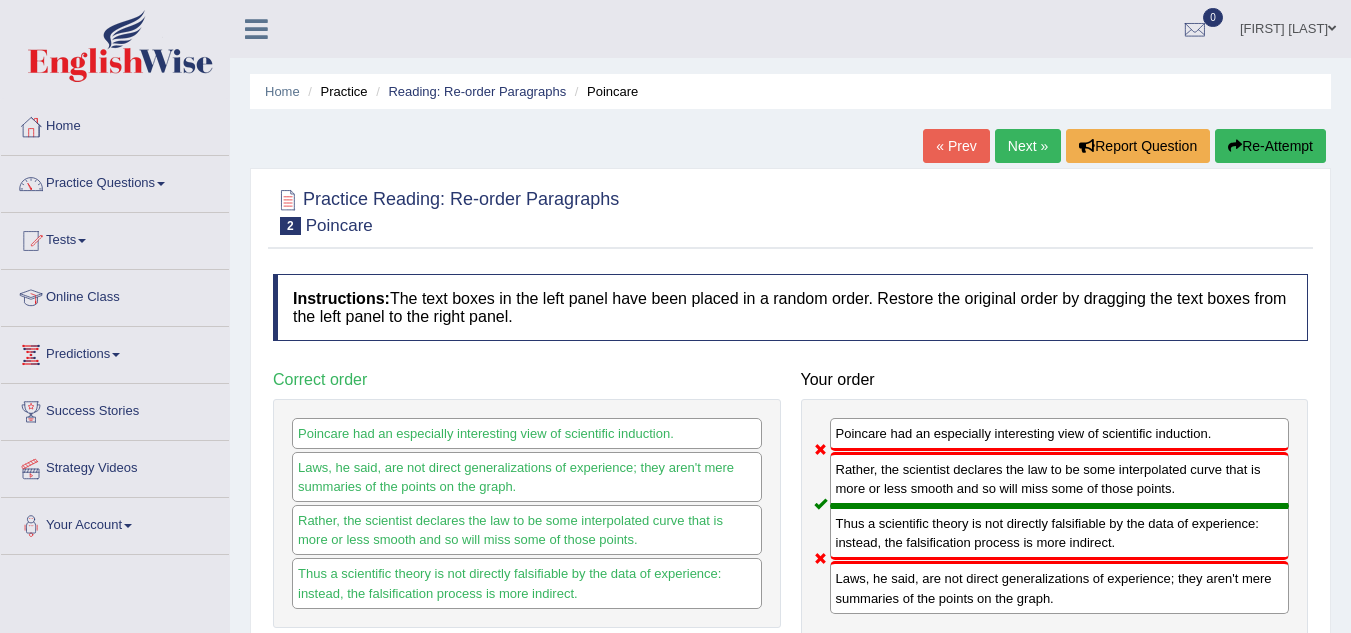 click on "Next »" at bounding box center [1028, 146] 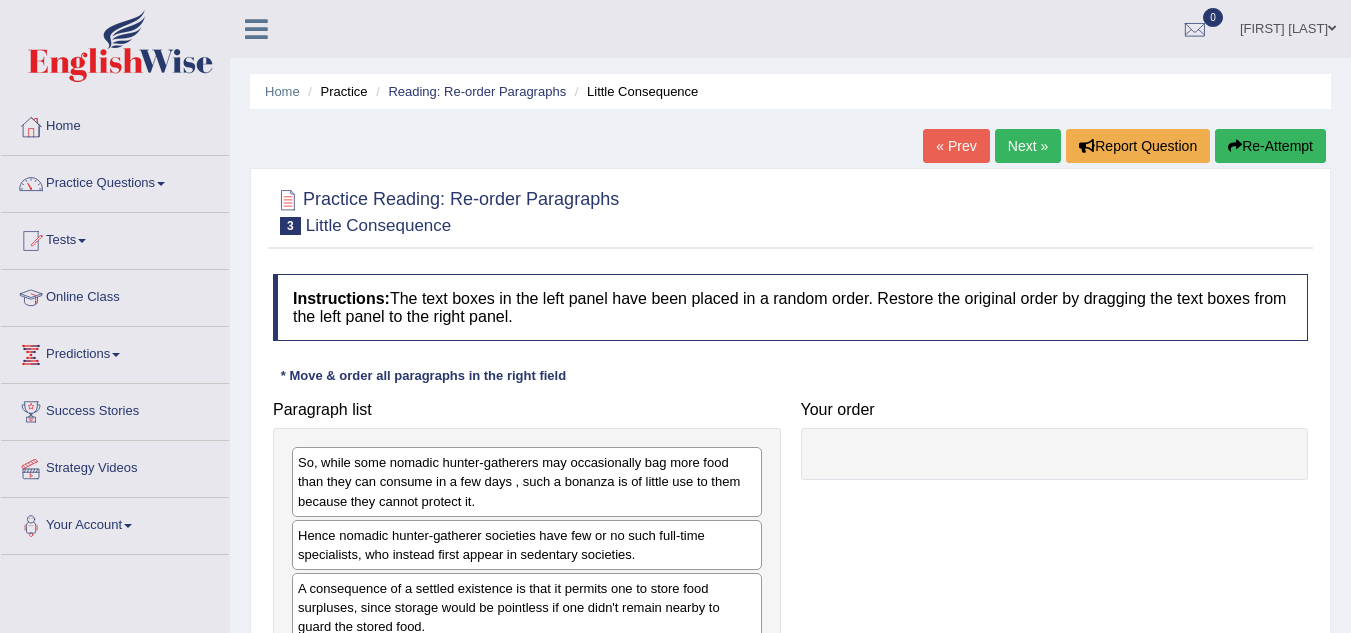 scroll, scrollTop: 0, scrollLeft: 0, axis: both 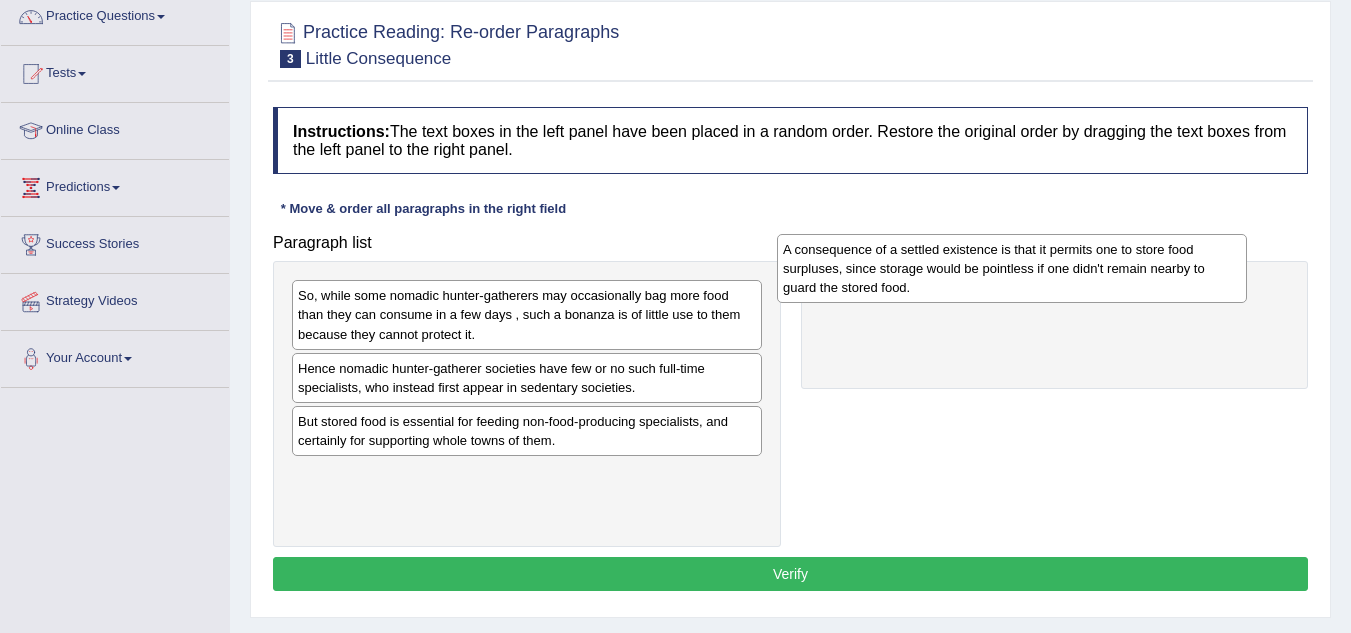 drag, startPoint x: 535, startPoint y: 439, endPoint x: 1071, endPoint y: 273, distance: 561.11676 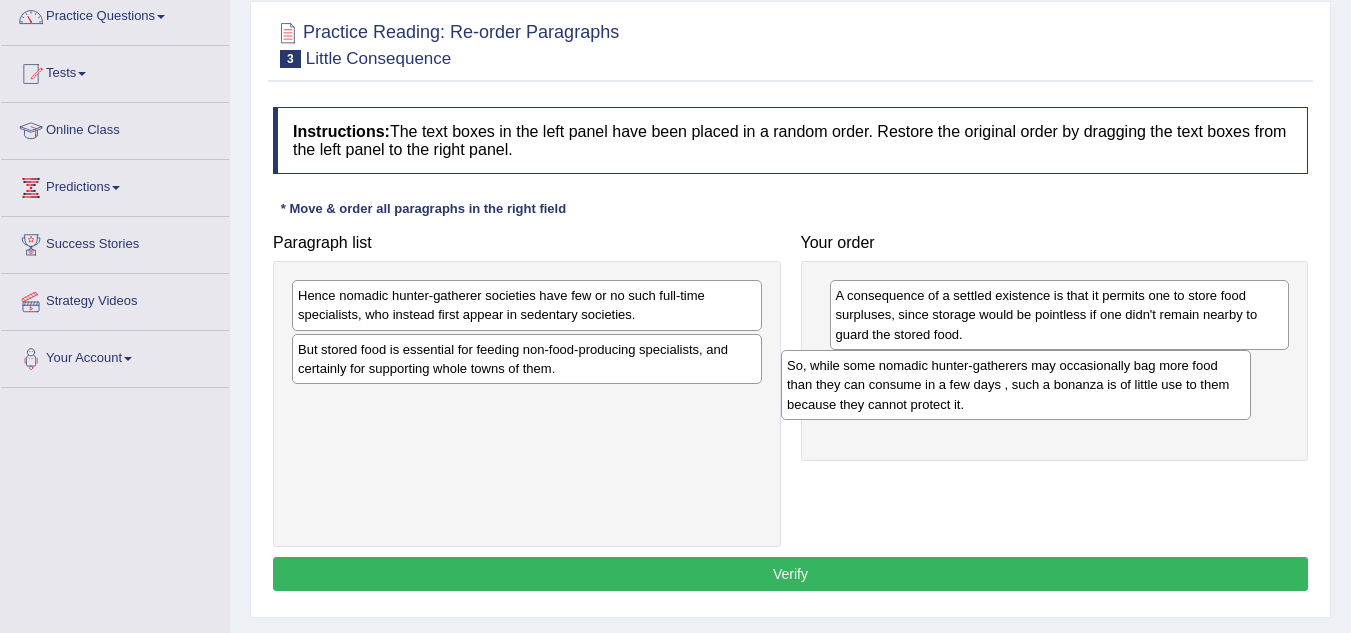 drag, startPoint x: 528, startPoint y: 296, endPoint x: 1057, endPoint y: 365, distance: 533.481 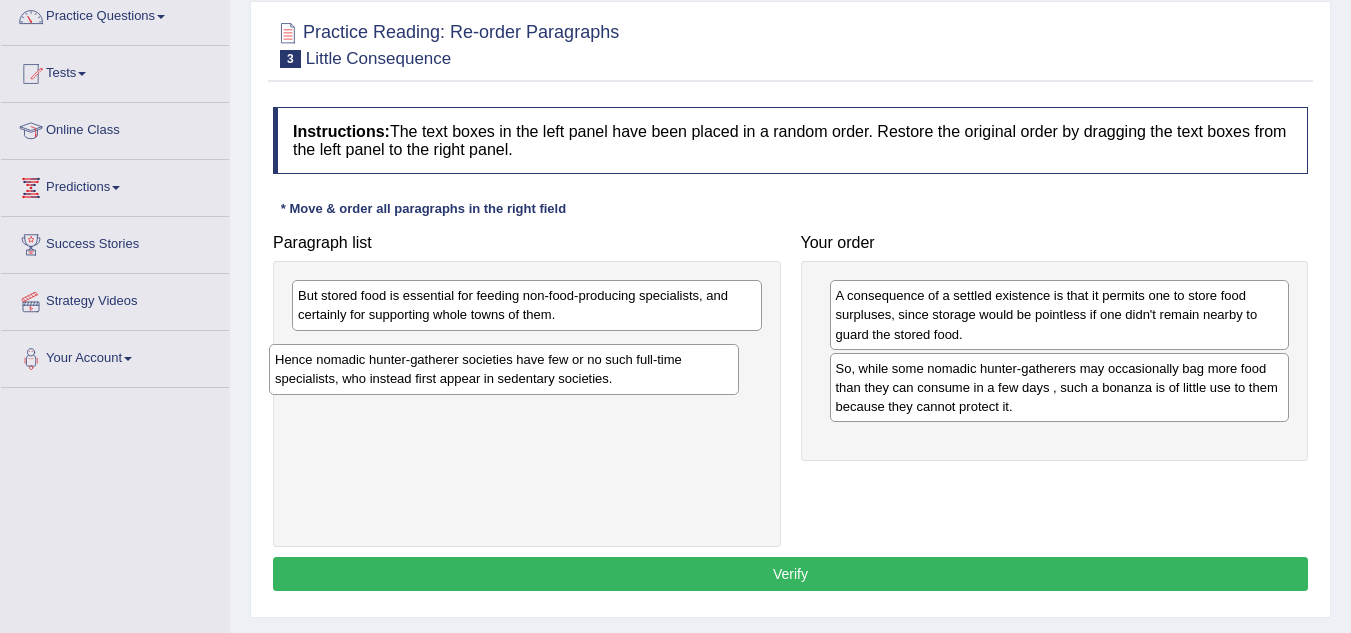drag, startPoint x: 634, startPoint y: 310, endPoint x: 598, endPoint y: 372, distance: 71.693794 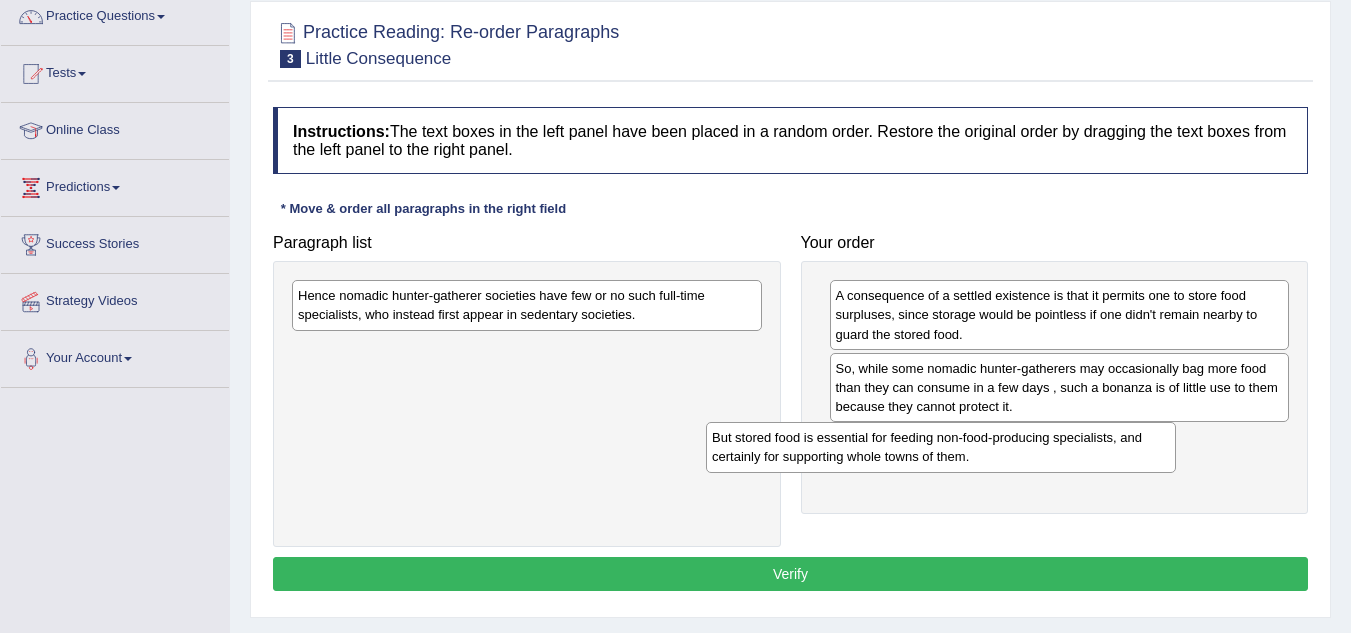 drag, startPoint x: 584, startPoint y: 305, endPoint x: 1038, endPoint y: 444, distance: 474.80206 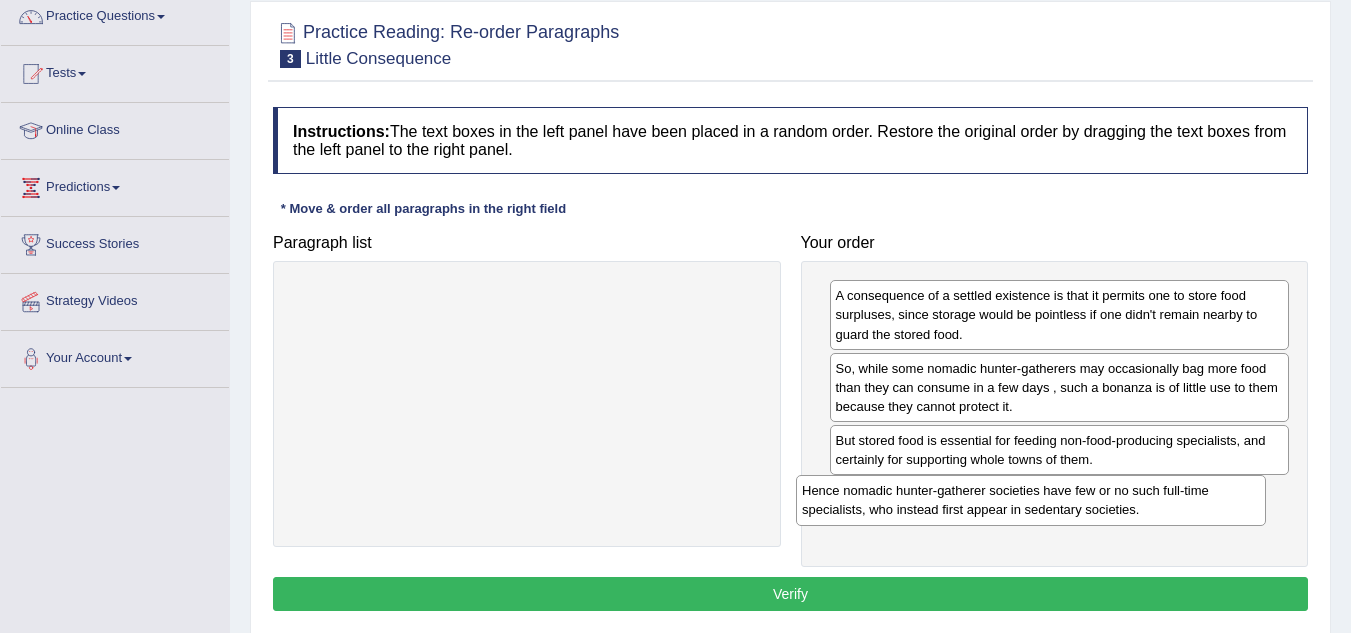 drag, startPoint x: 633, startPoint y: 310, endPoint x: 1175, endPoint y: 505, distance: 576.0113 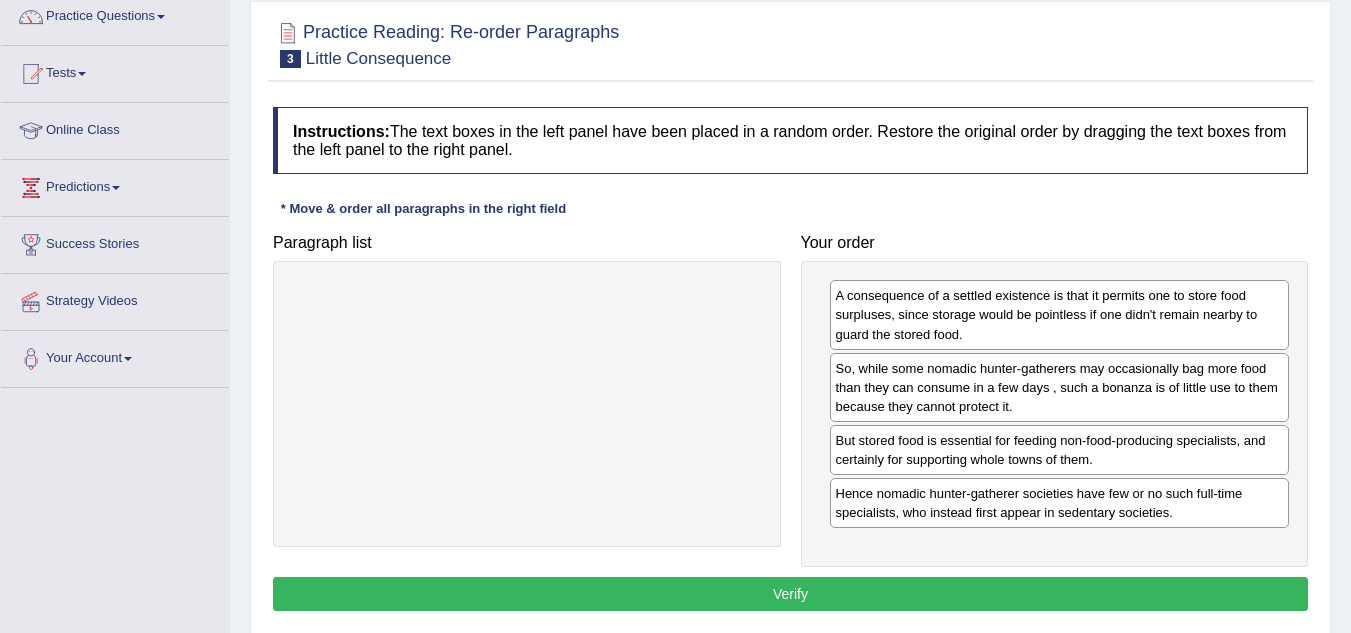 click on "Verify" at bounding box center [790, 594] 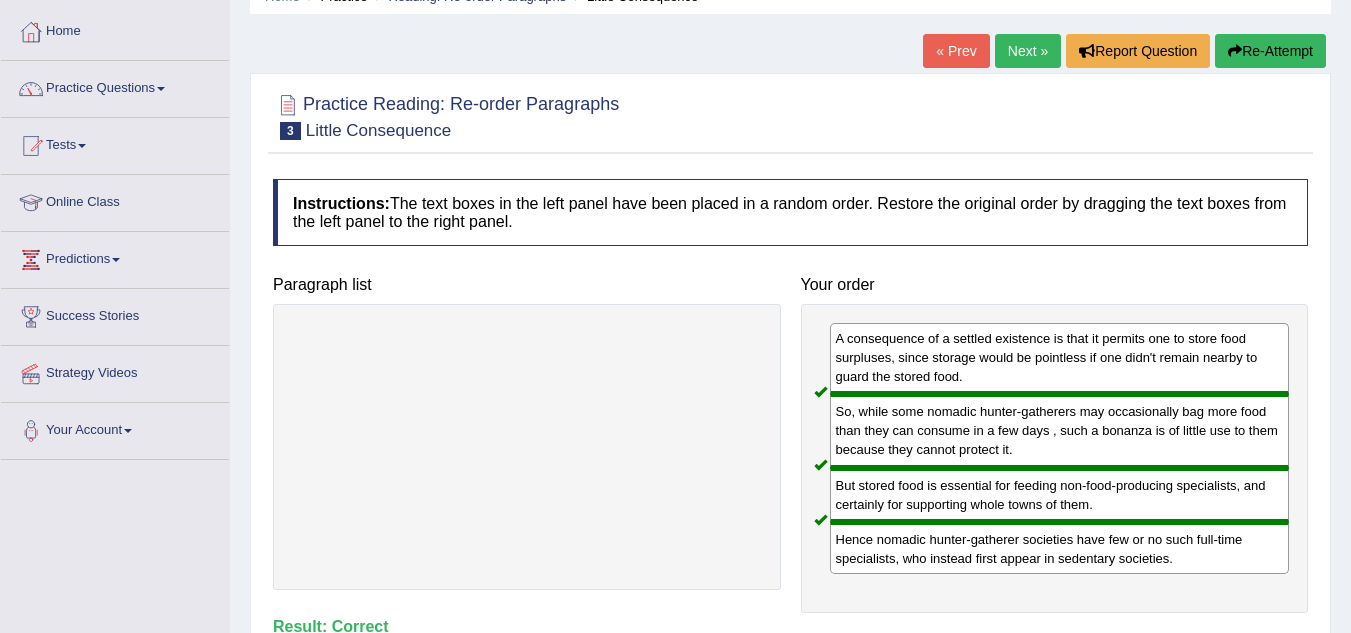 scroll, scrollTop: 93, scrollLeft: 0, axis: vertical 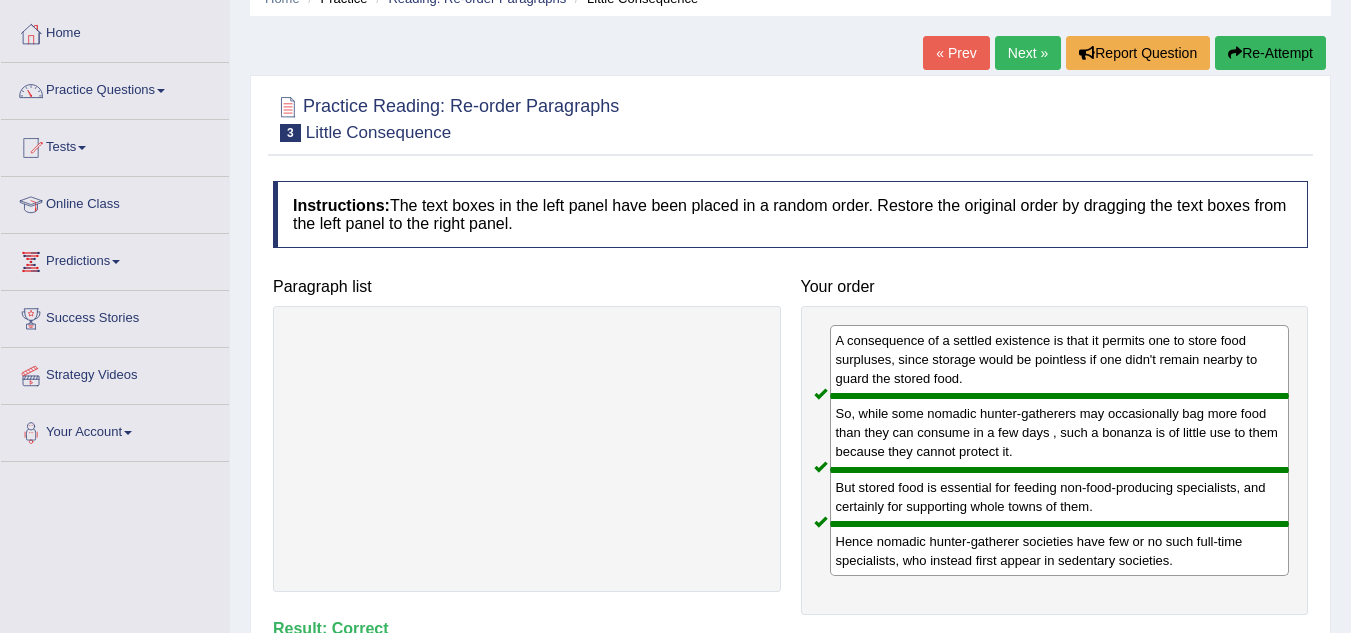 click on "Next »" at bounding box center (1028, 53) 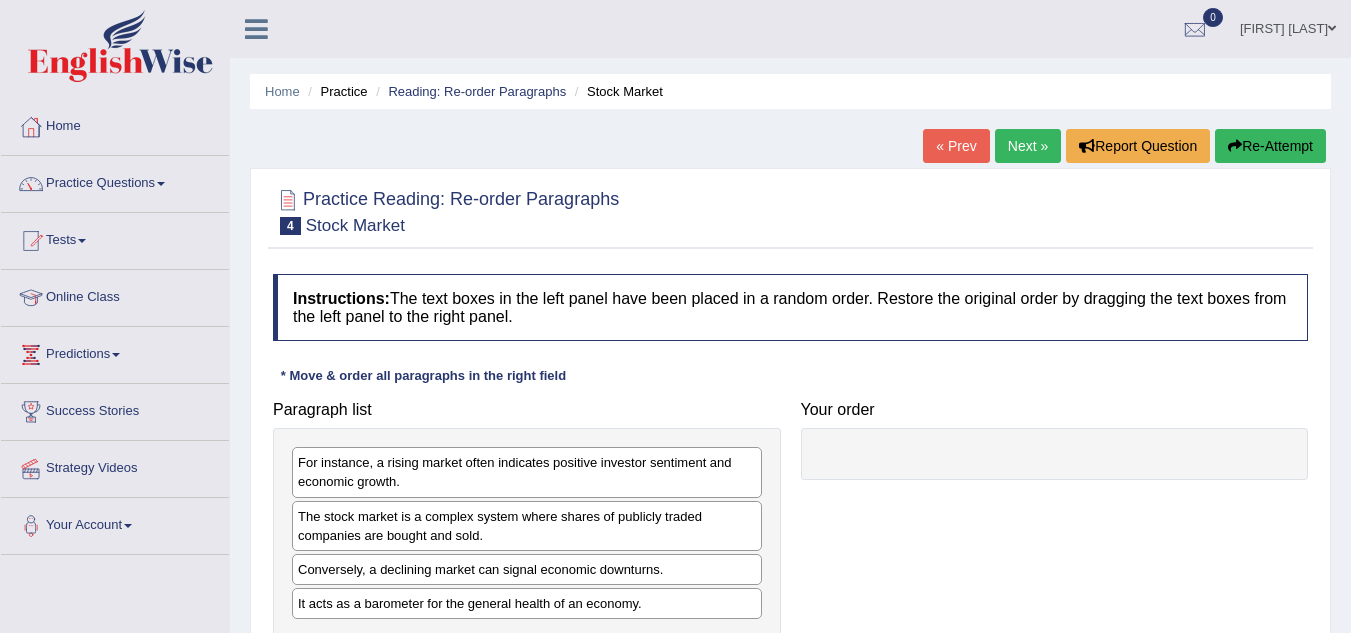 scroll, scrollTop: 0, scrollLeft: 0, axis: both 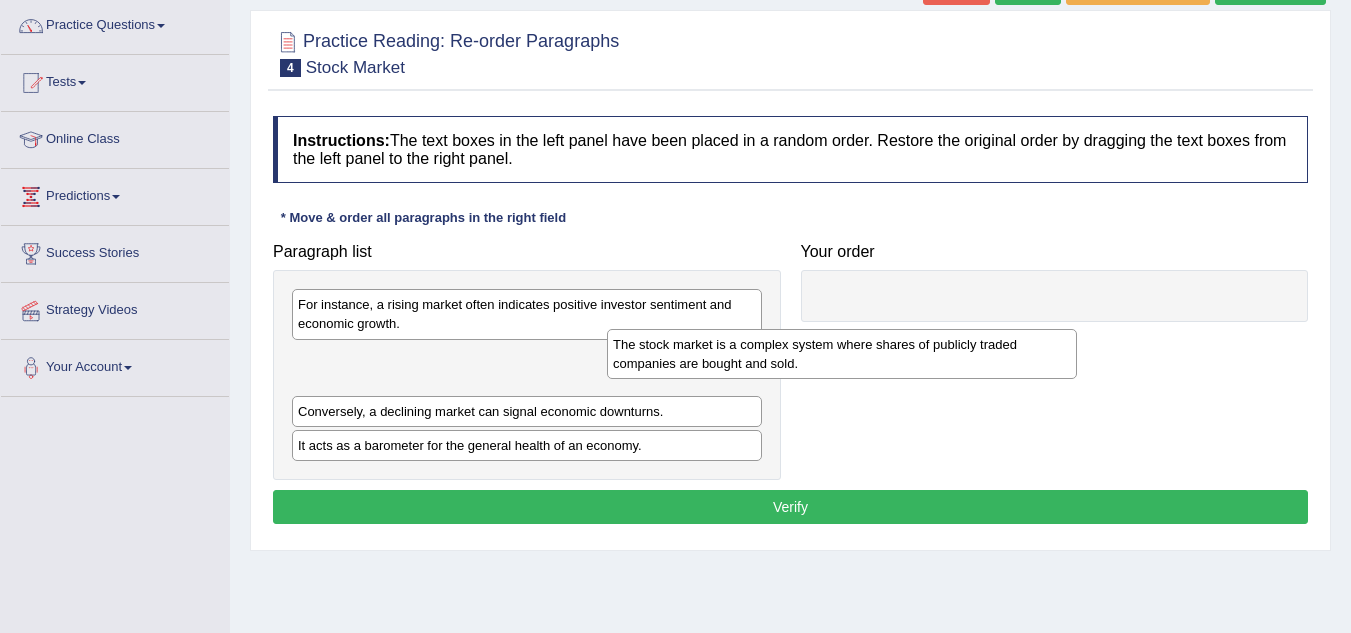 drag, startPoint x: 330, startPoint y: 374, endPoint x: 657, endPoint y: 357, distance: 327.4416 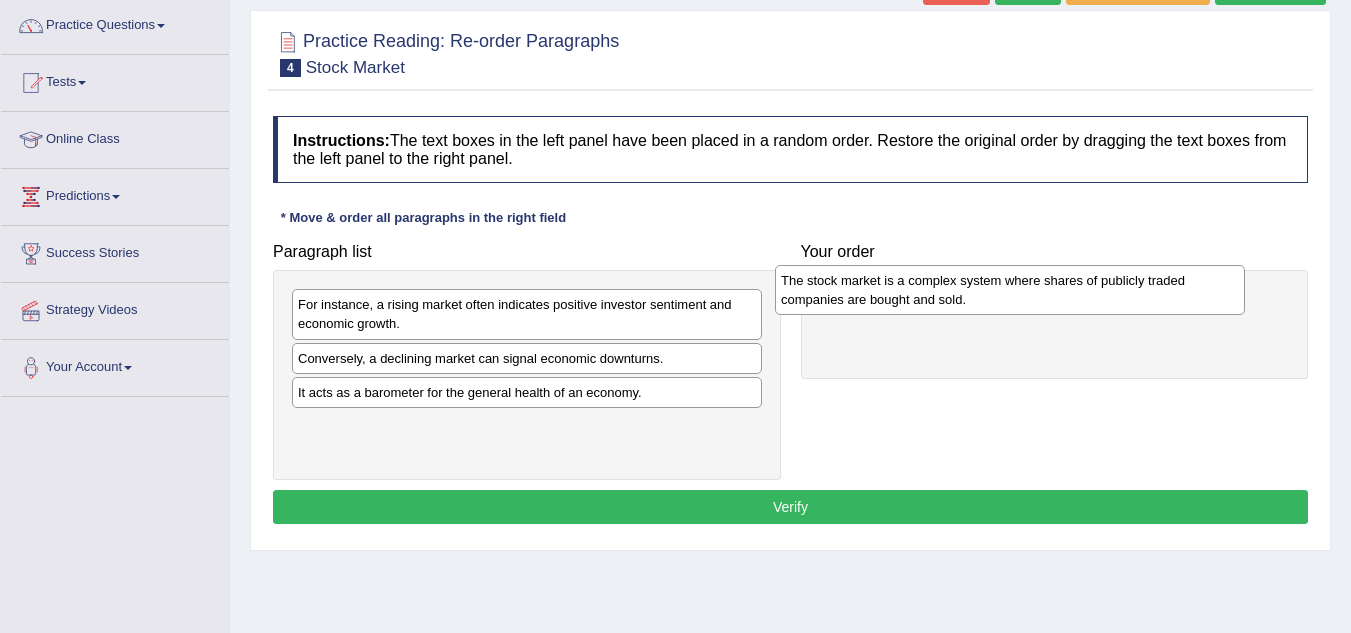 drag, startPoint x: 589, startPoint y: 371, endPoint x: 1096, endPoint y: 293, distance: 512.9649 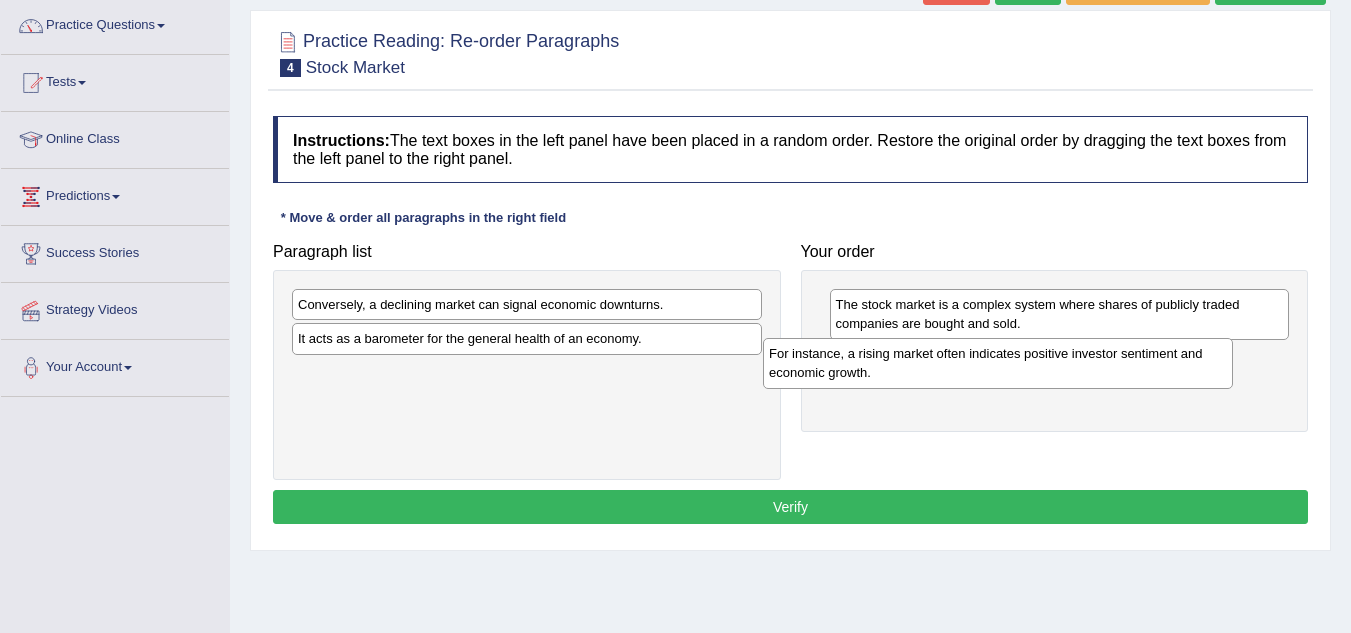 drag, startPoint x: 591, startPoint y: 318, endPoint x: 1091, endPoint y: 367, distance: 502.39526 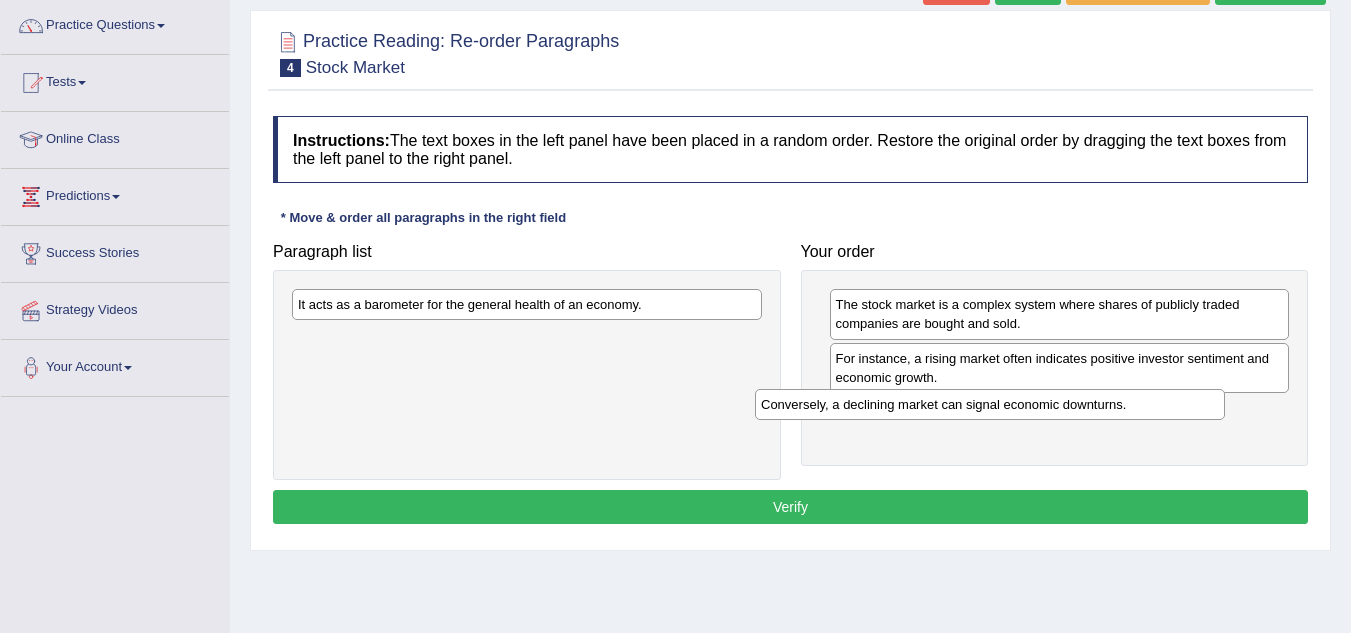 drag, startPoint x: 482, startPoint y: 311, endPoint x: 991, endPoint y: 408, distance: 518.1602 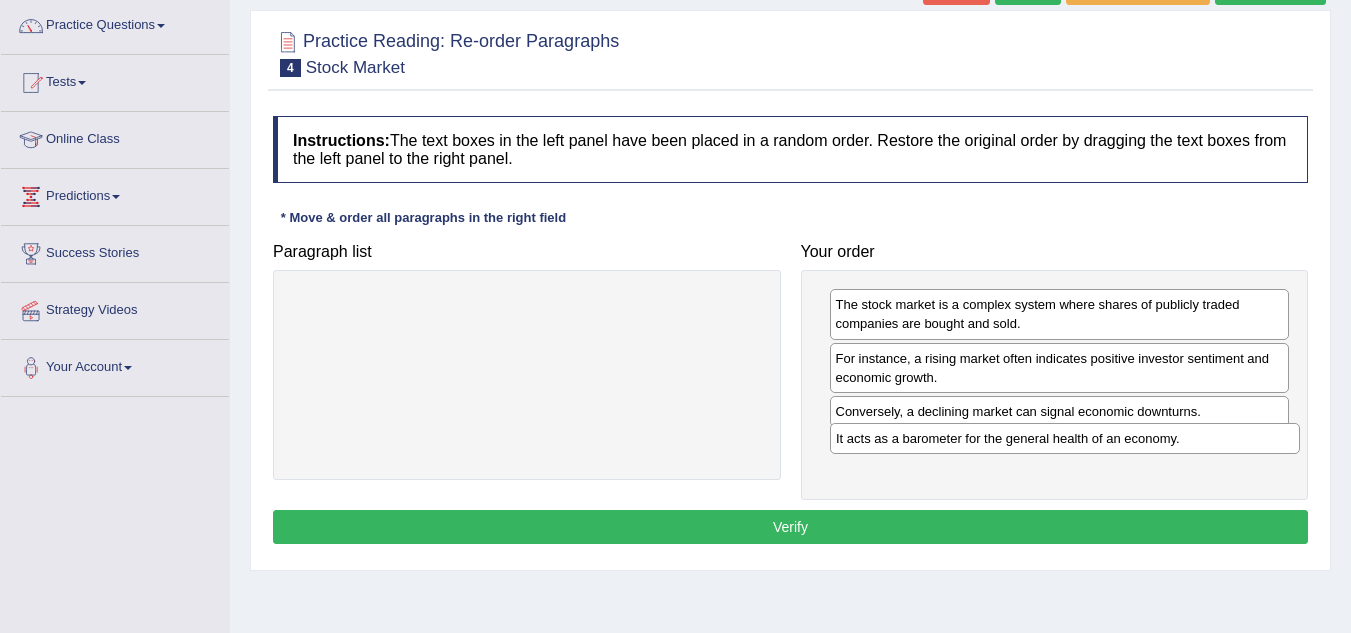 drag, startPoint x: 517, startPoint y: 310, endPoint x: 1064, endPoint y: 443, distance: 562.93695 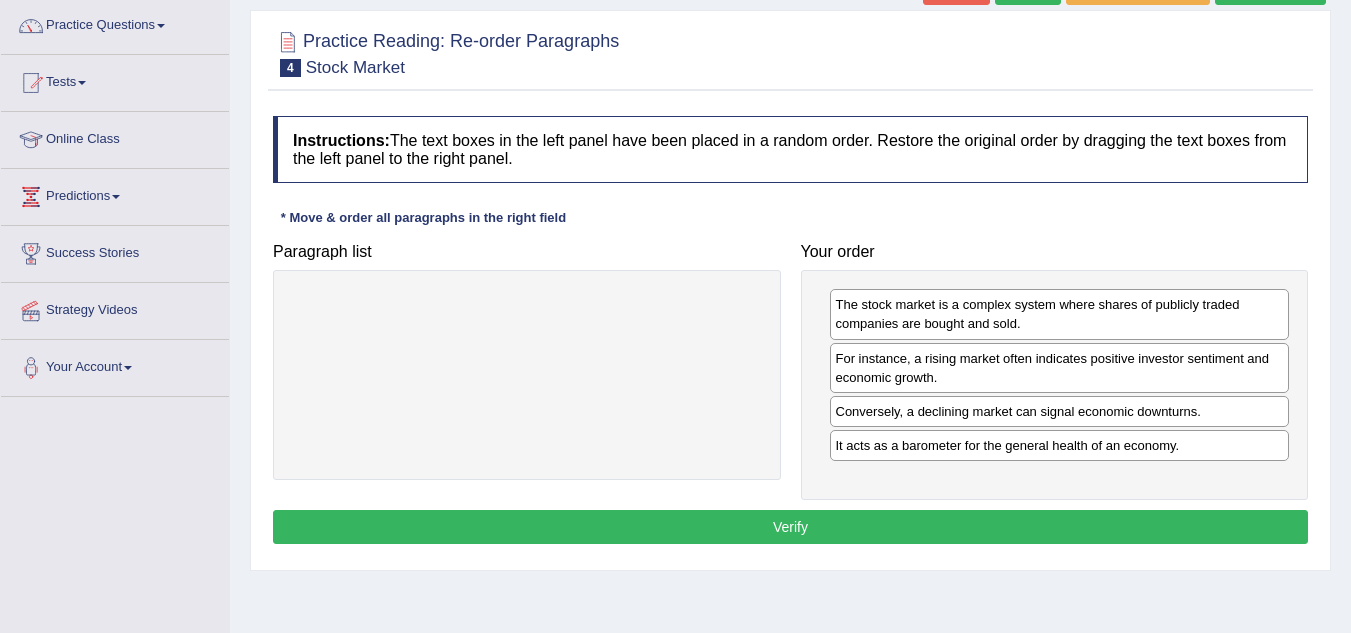 click on "Verify" at bounding box center [790, 527] 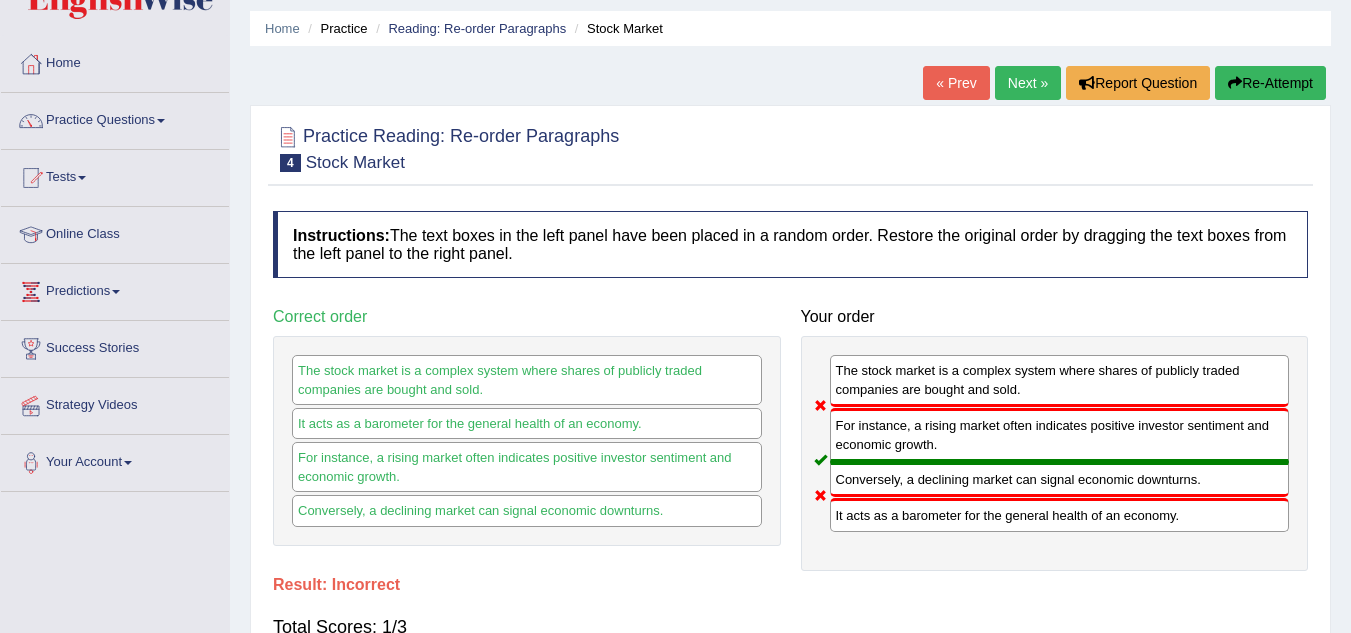 scroll, scrollTop: 62, scrollLeft: 0, axis: vertical 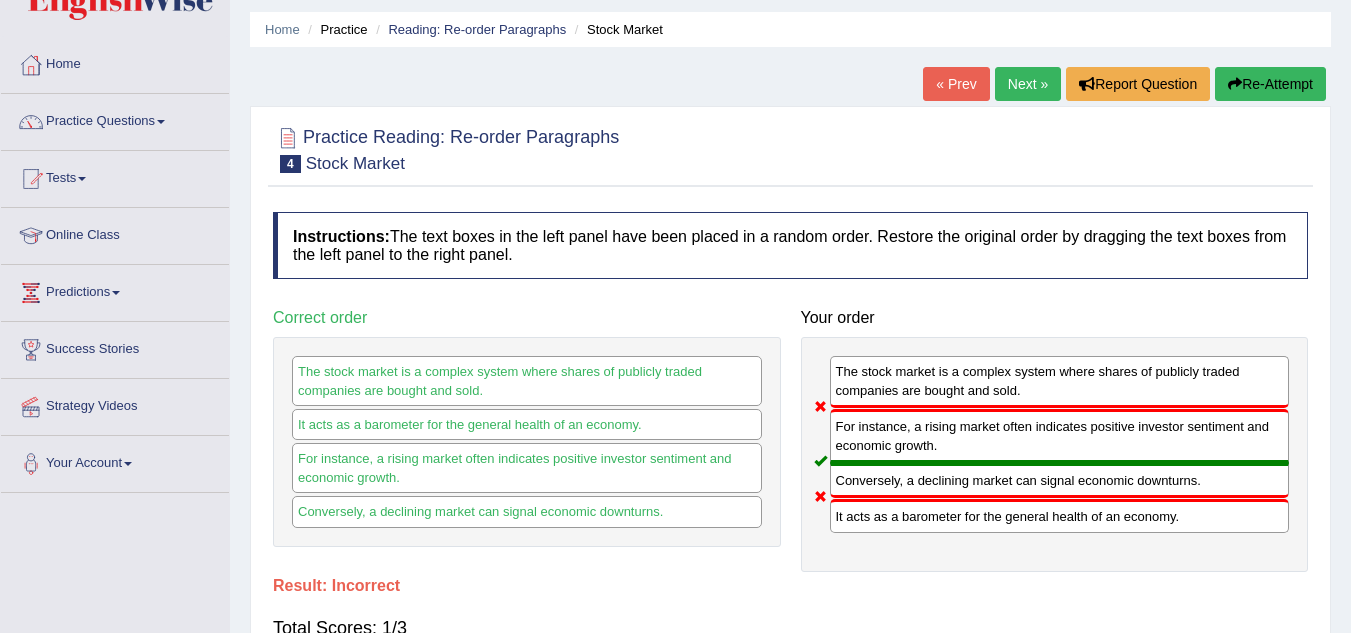 click on "Next »" at bounding box center [1028, 84] 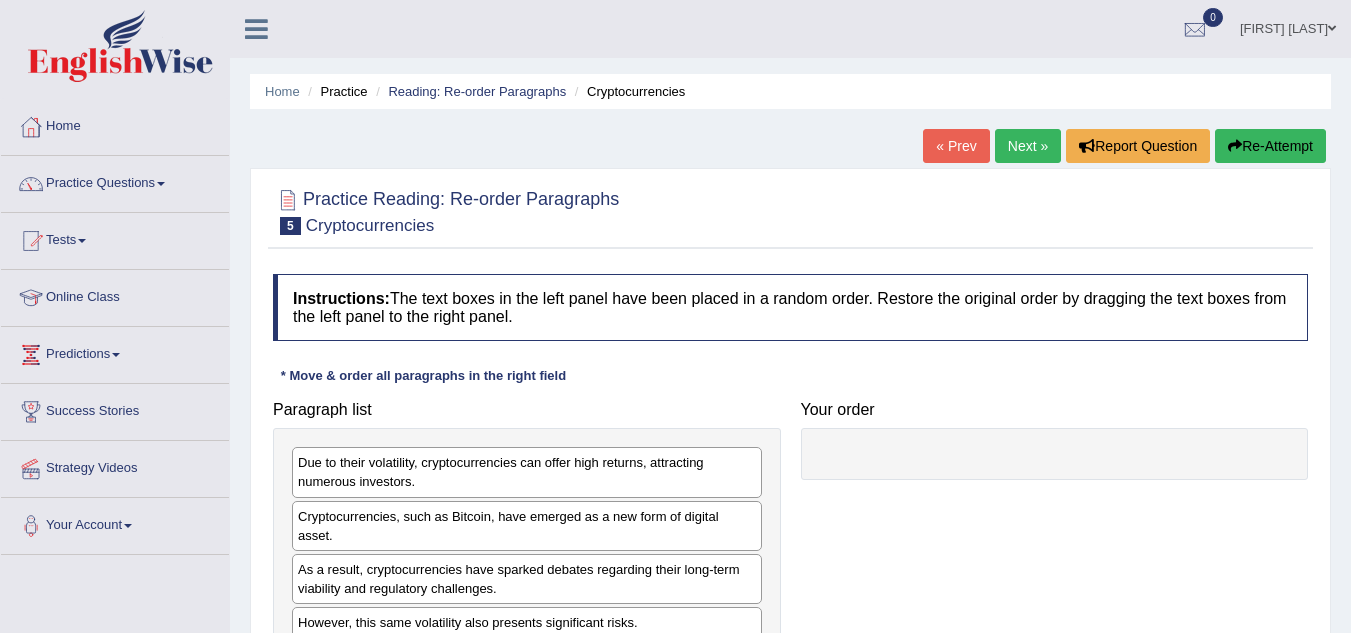 scroll, scrollTop: 0, scrollLeft: 0, axis: both 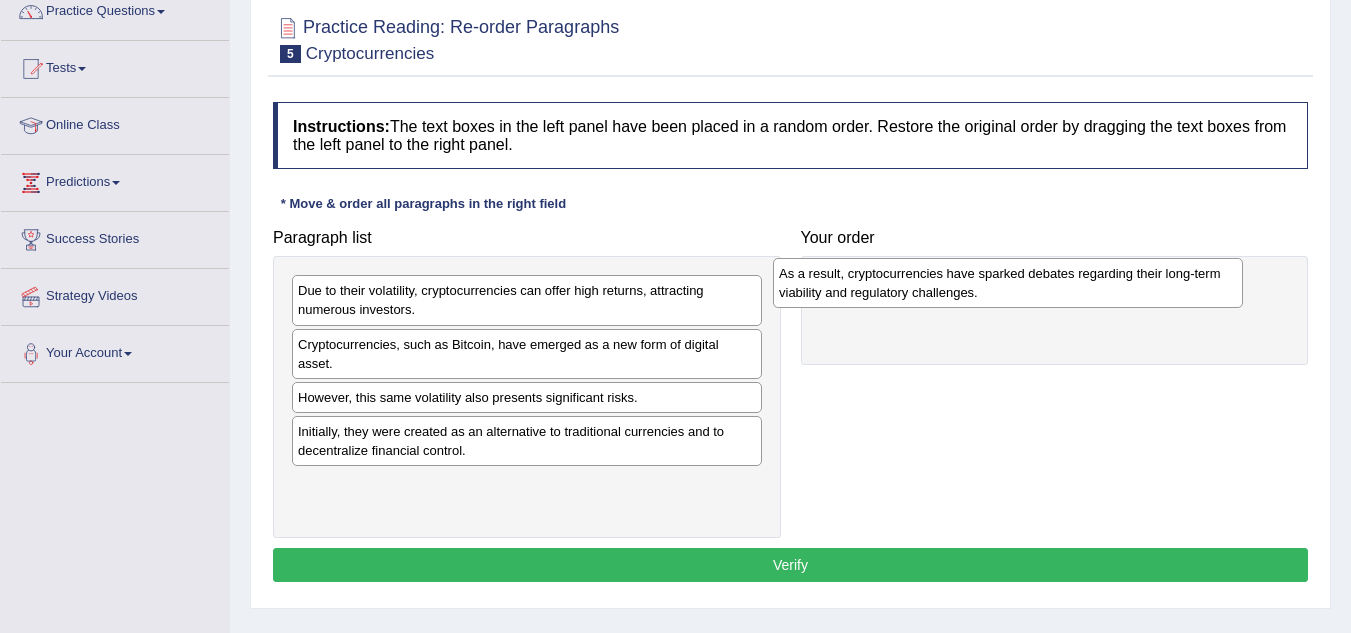 drag, startPoint x: 499, startPoint y: 421, endPoint x: 1005, endPoint y: 296, distance: 521.21106 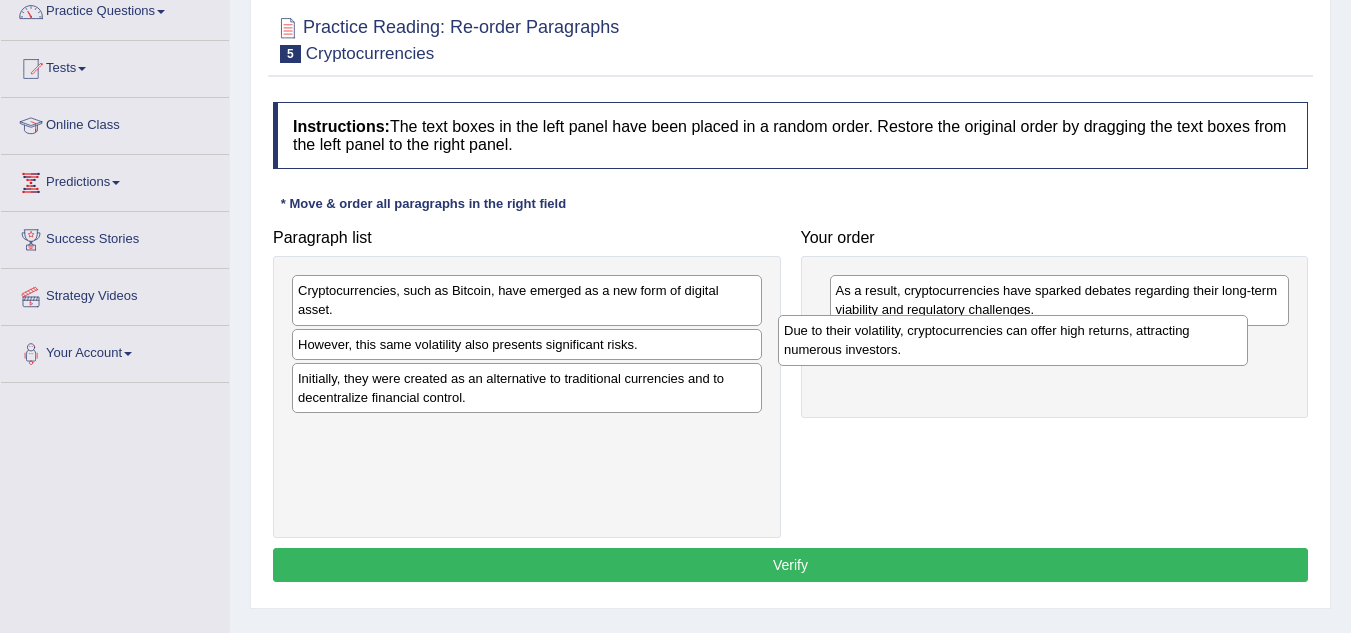 drag, startPoint x: 665, startPoint y: 312, endPoint x: 1165, endPoint y: 352, distance: 501.59744 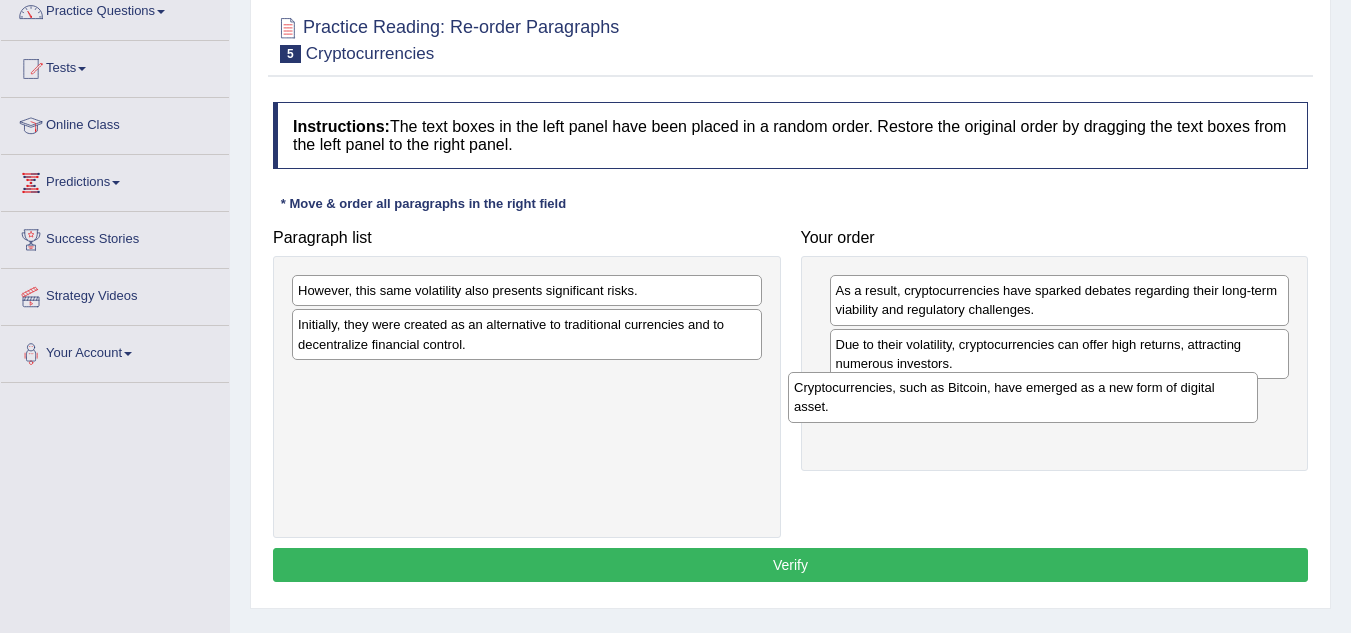 drag, startPoint x: 587, startPoint y: 308, endPoint x: 1123, endPoint y: 401, distance: 544.0083 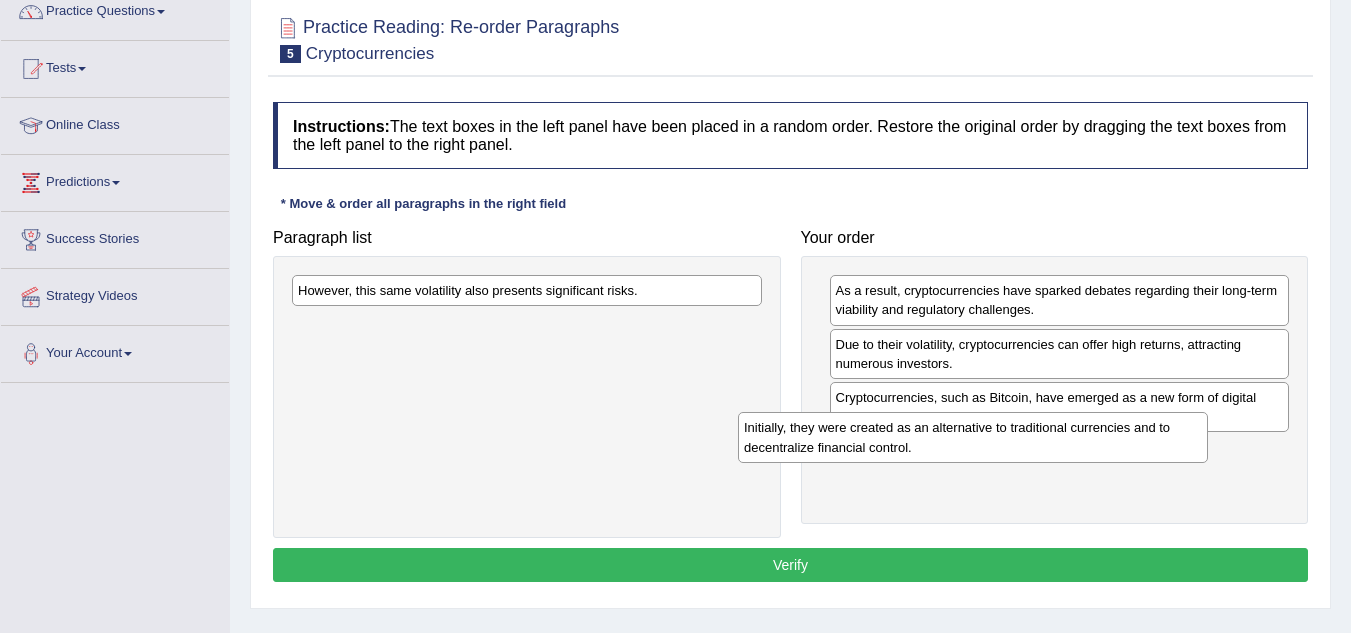 drag, startPoint x: 588, startPoint y: 336, endPoint x: 1086, endPoint y: 436, distance: 507.94095 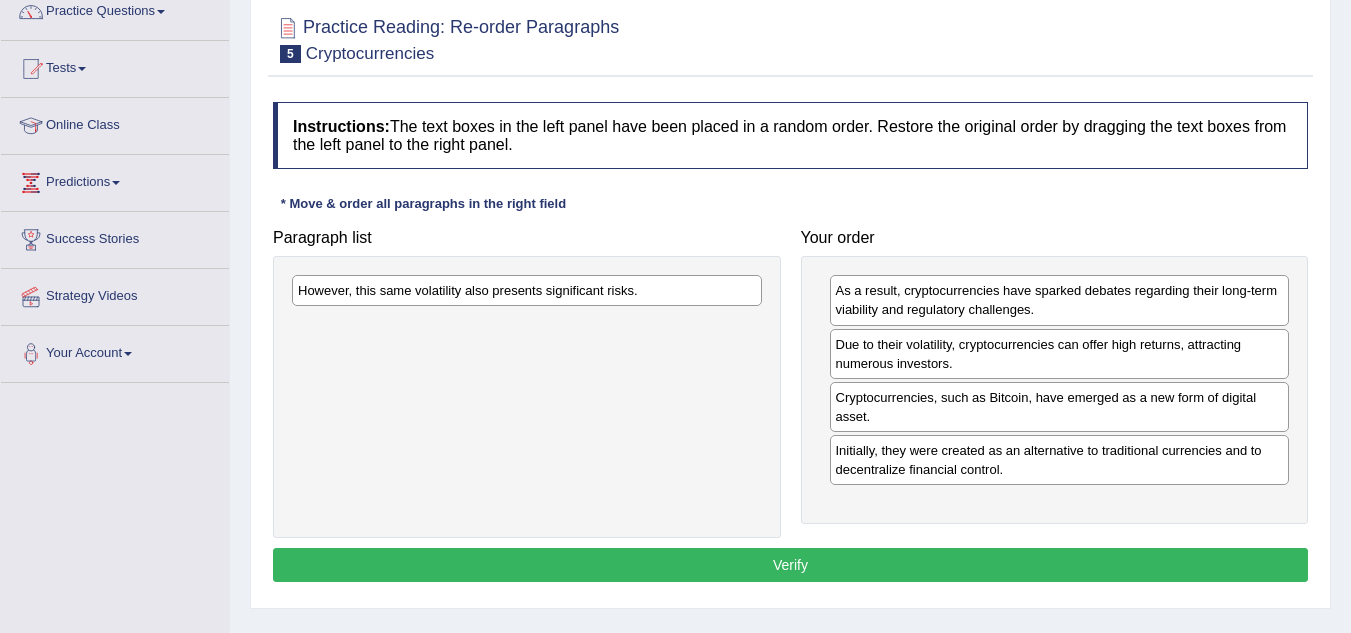 click on "However, this same volatility also presents significant risks." at bounding box center (527, 290) 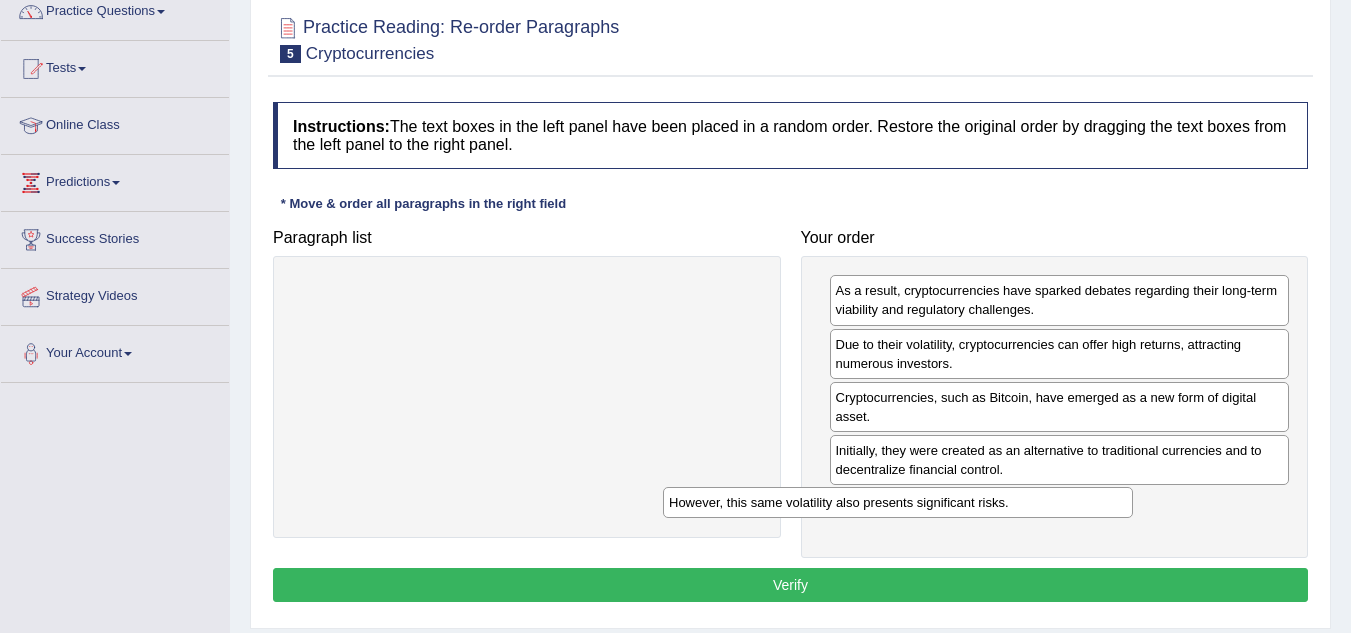 drag, startPoint x: 577, startPoint y: 302, endPoint x: 1044, endPoint y: 508, distance: 510.4165 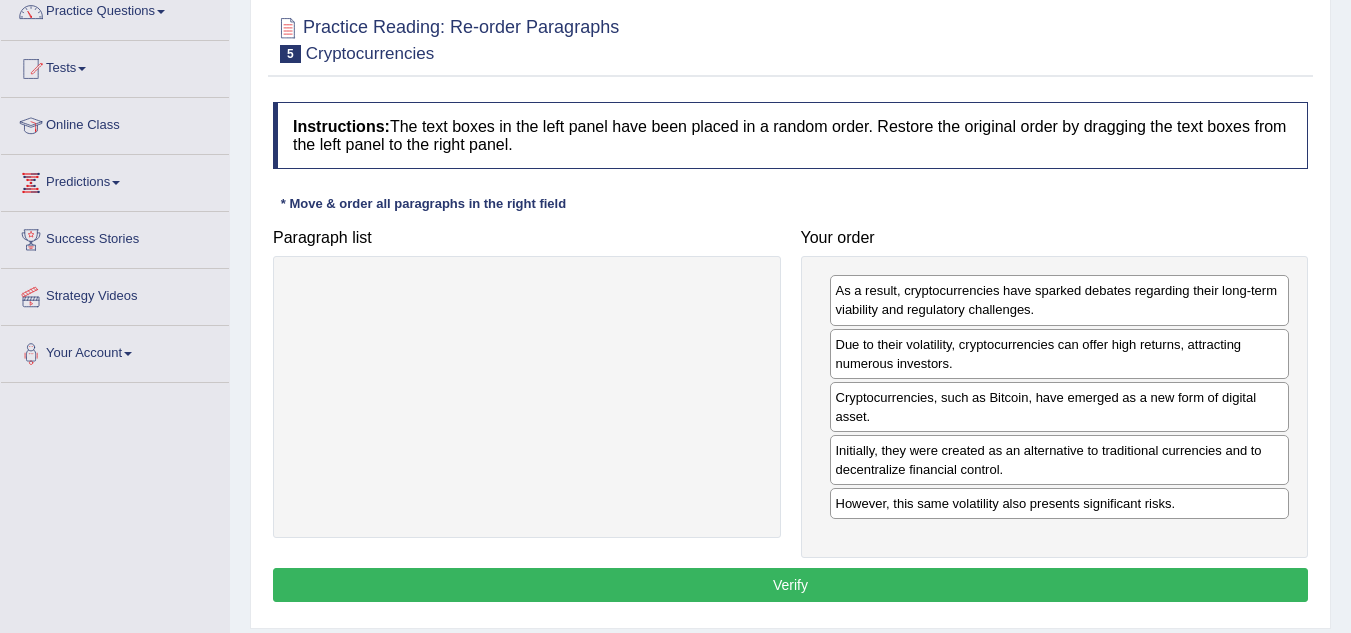 click on "Verify" at bounding box center [790, 585] 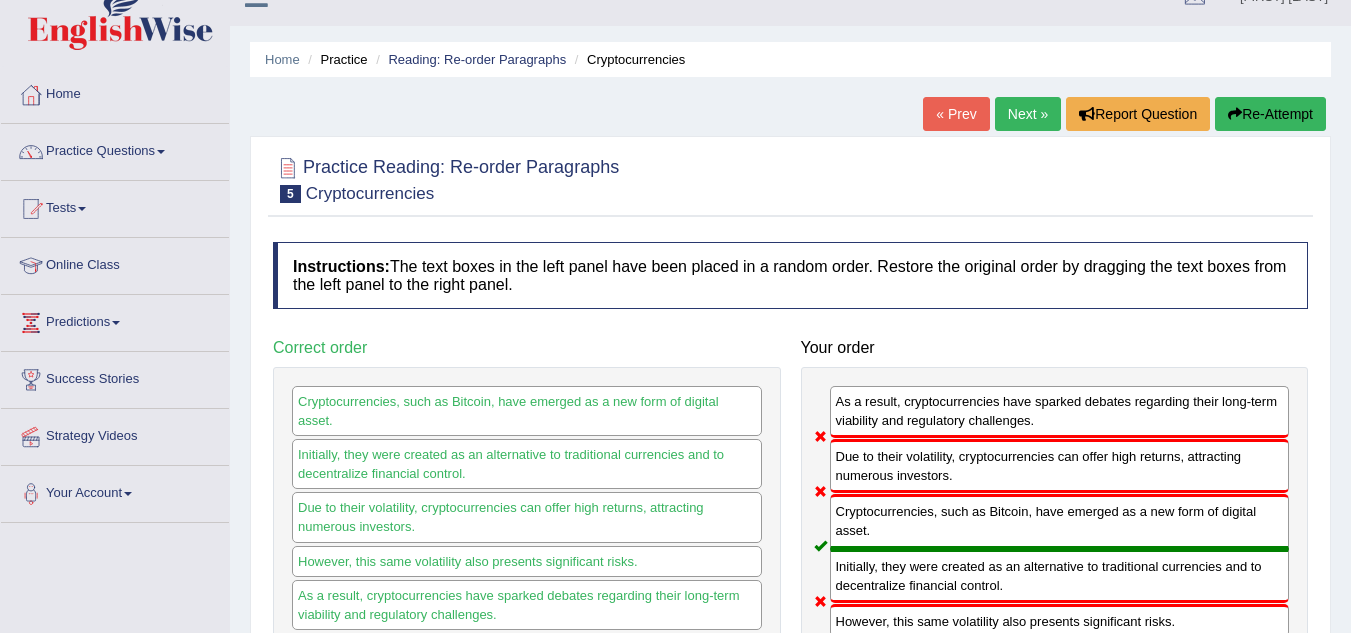 scroll, scrollTop: 0, scrollLeft: 0, axis: both 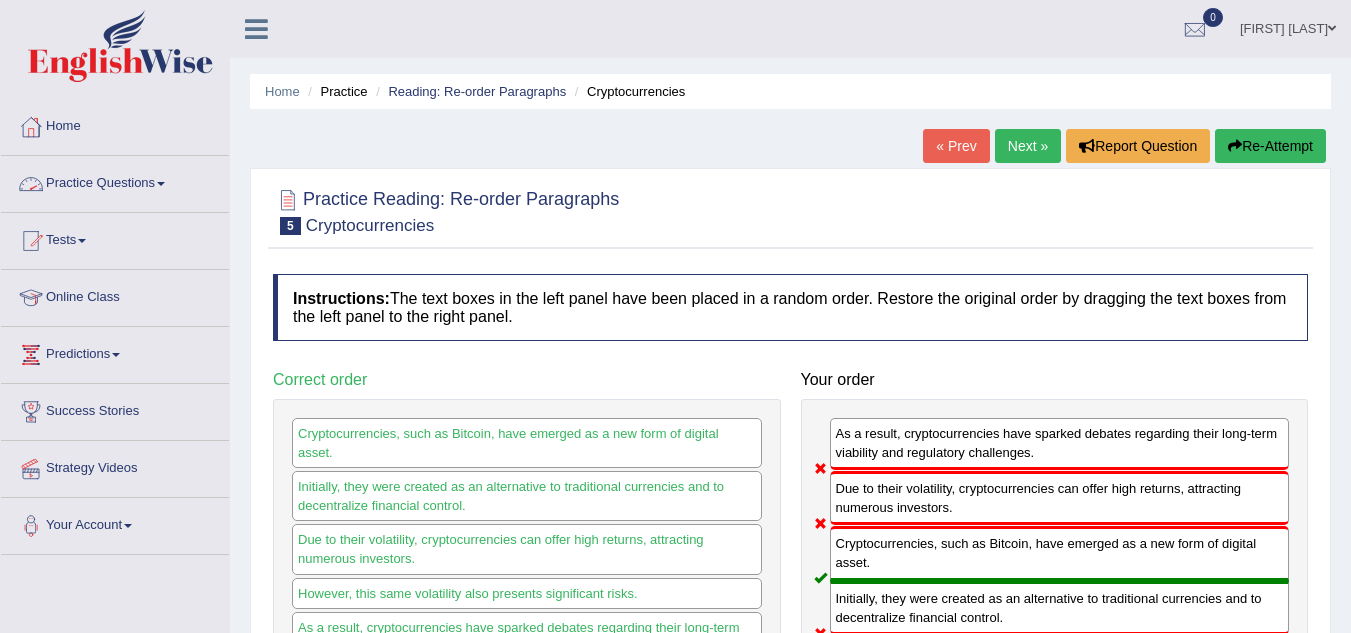 click on "Practice Questions" at bounding box center [115, 181] 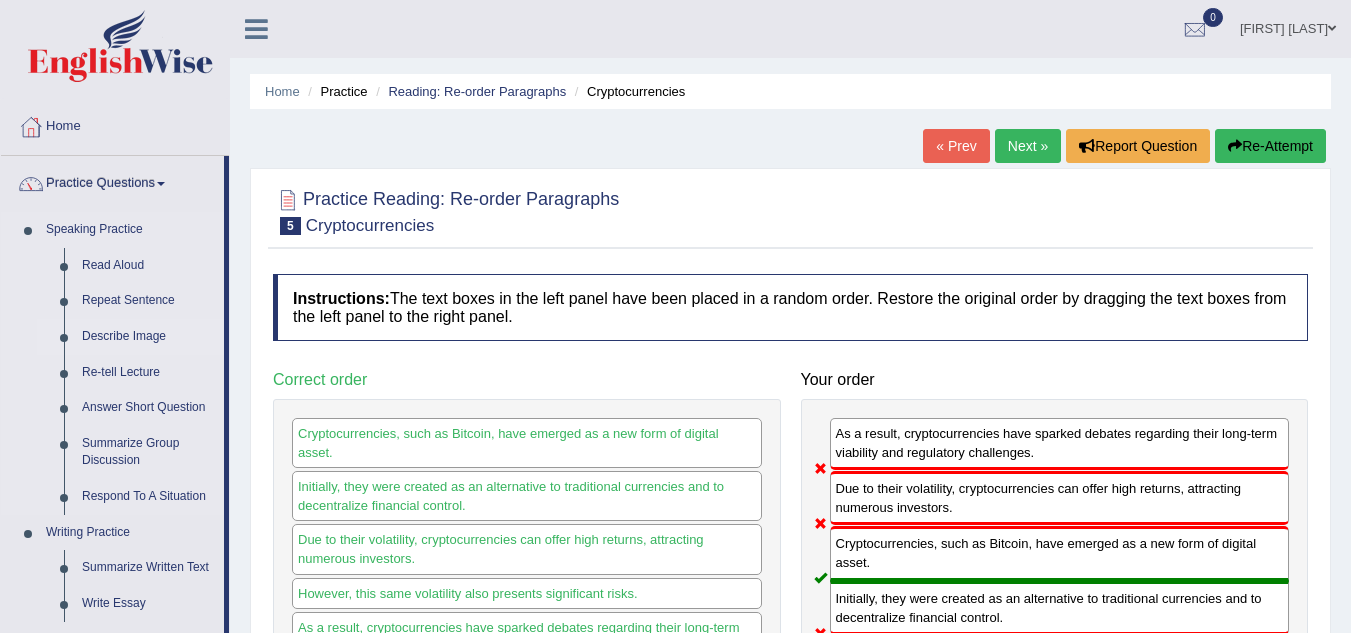 drag, startPoint x: 230, startPoint y: 272, endPoint x: 223, endPoint y: 319, distance: 47.518417 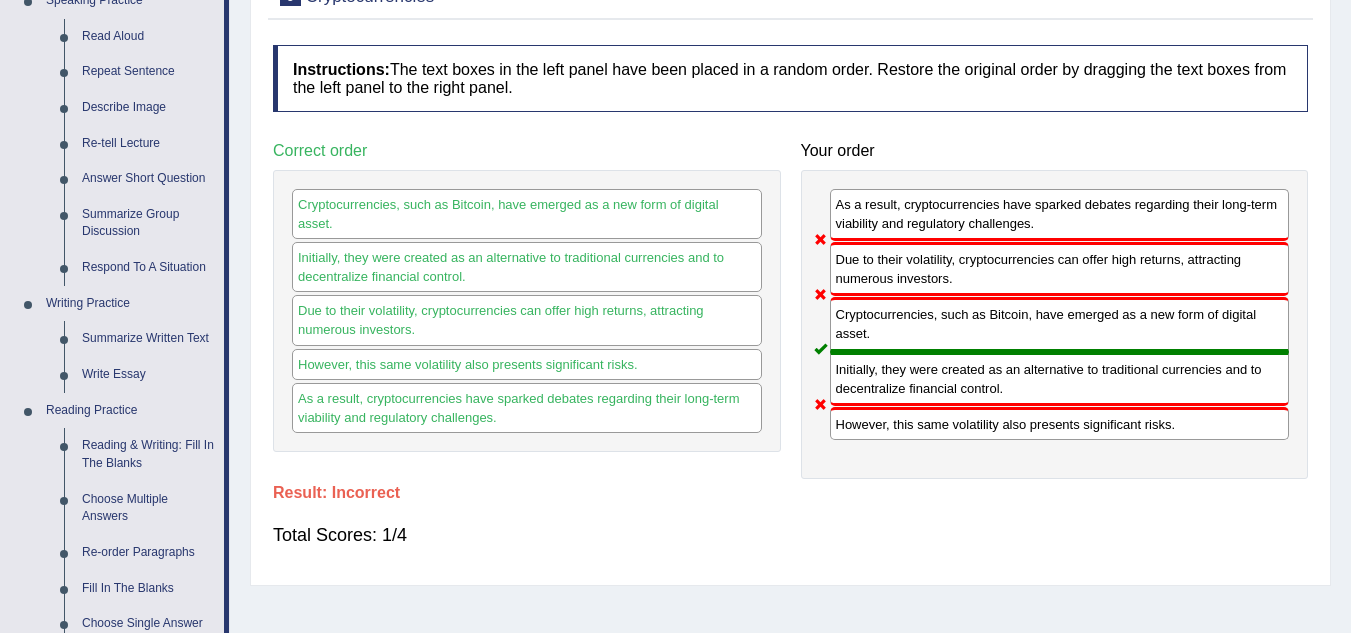 scroll, scrollTop: 234, scrollLeft: 0, axis: vertical 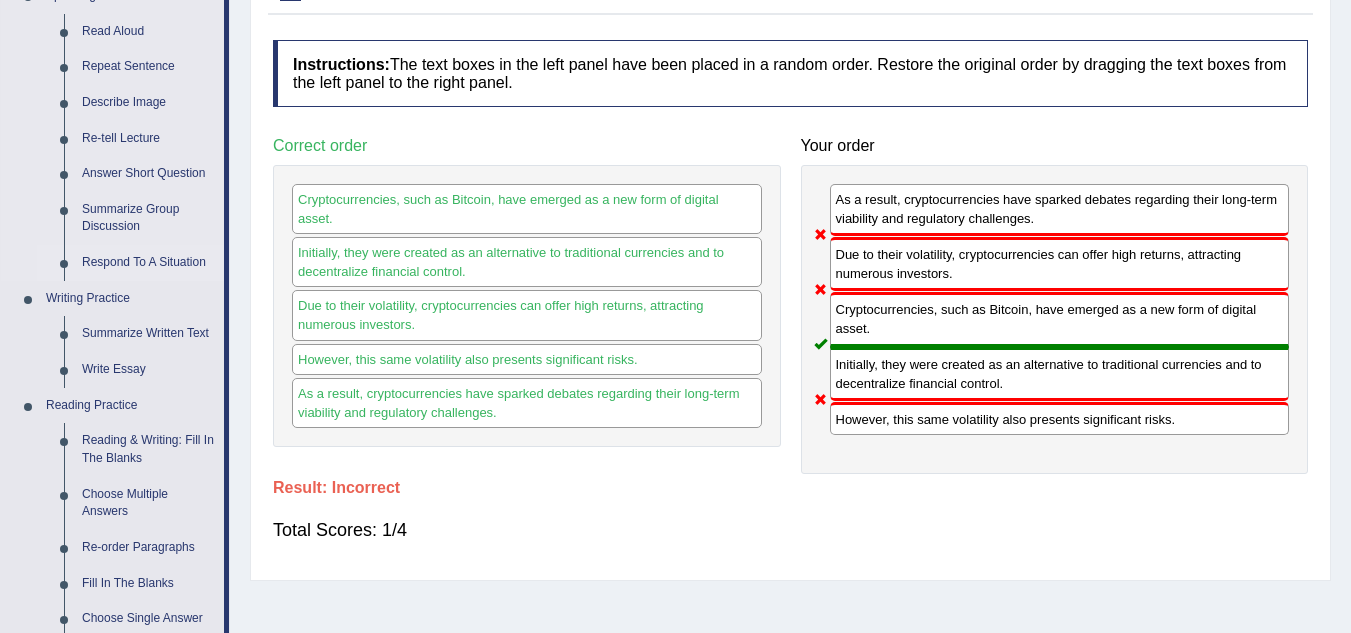 click on "Respond To A Situation" at bounding box center (148, 263) 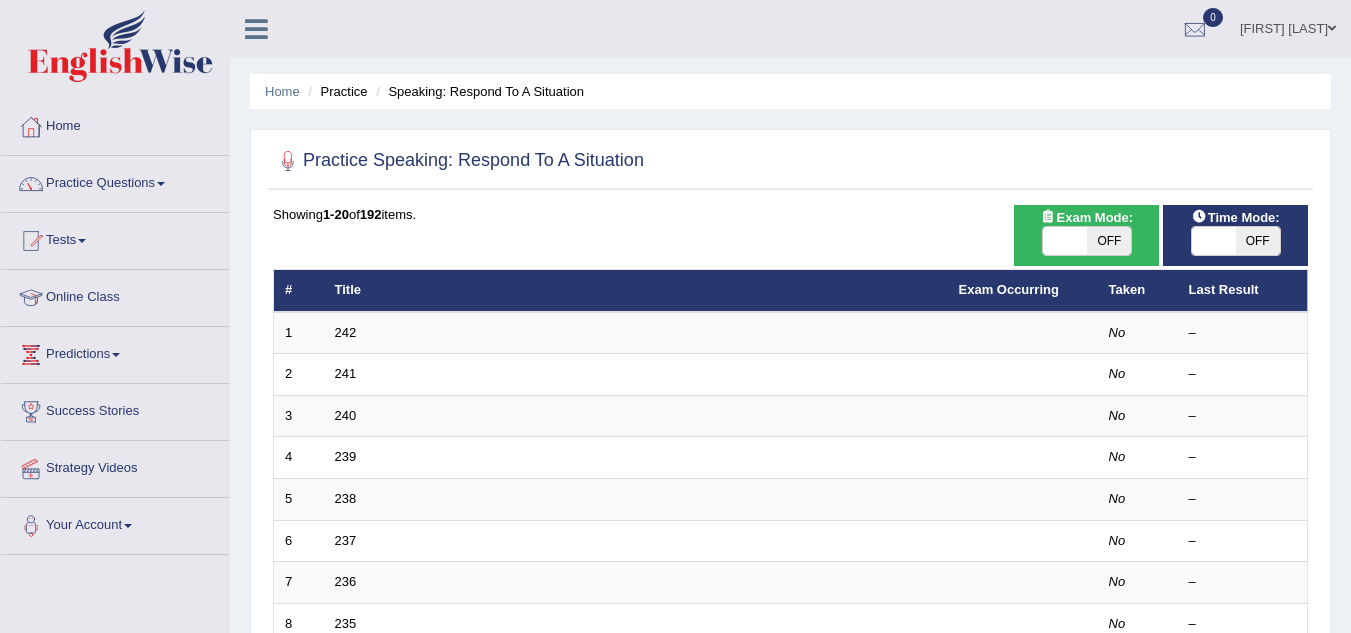 scroll, scrollTop: 0, scrollLeft: 0, axis: both 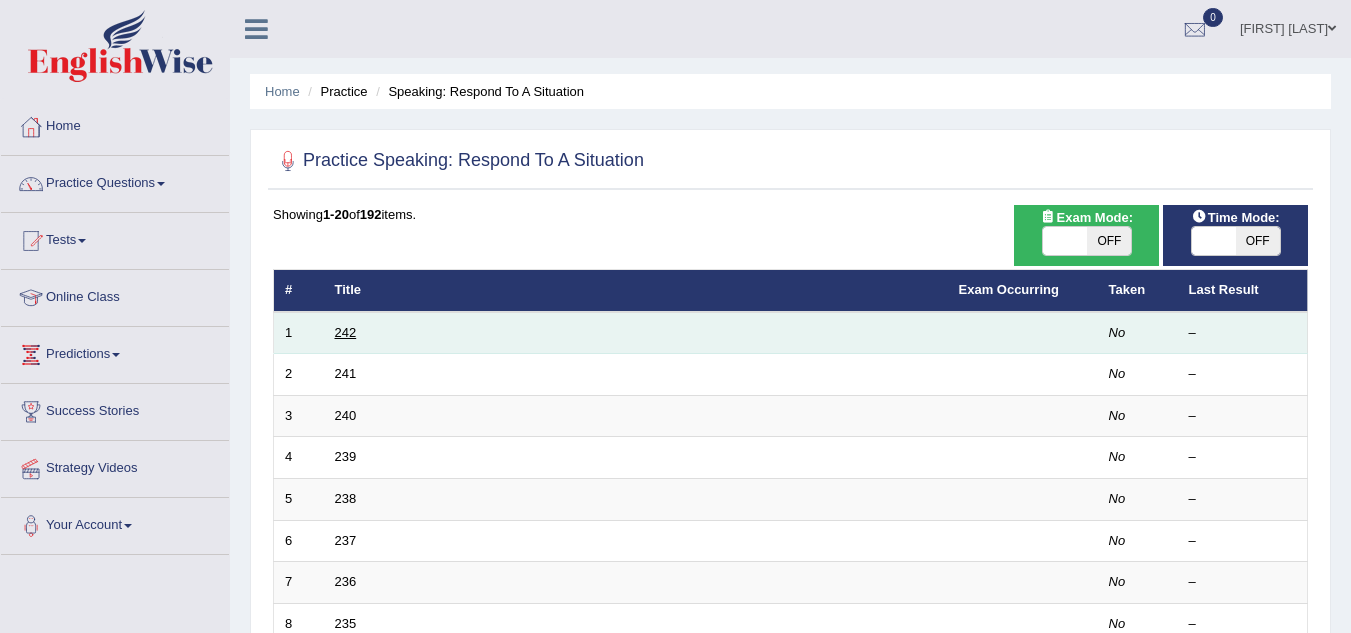 click on "242" at bounding box center [346, 332] 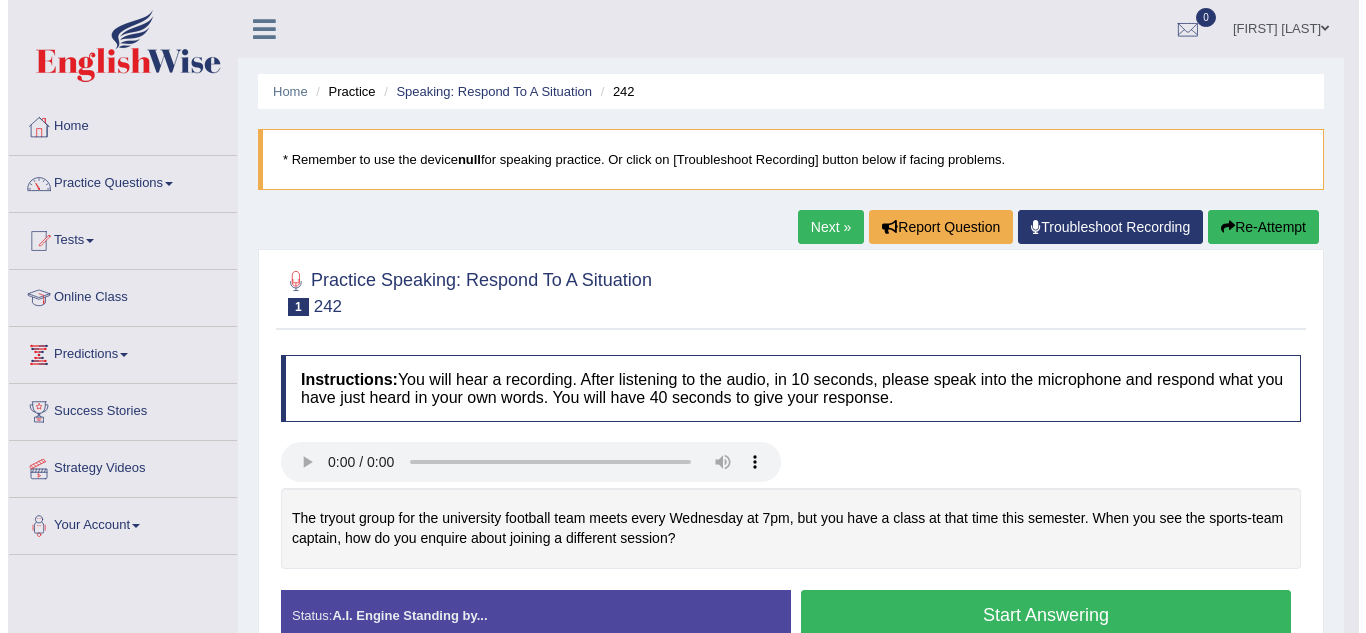 scroll, scrollTop: 0, scrollLeft: 0, axis: both 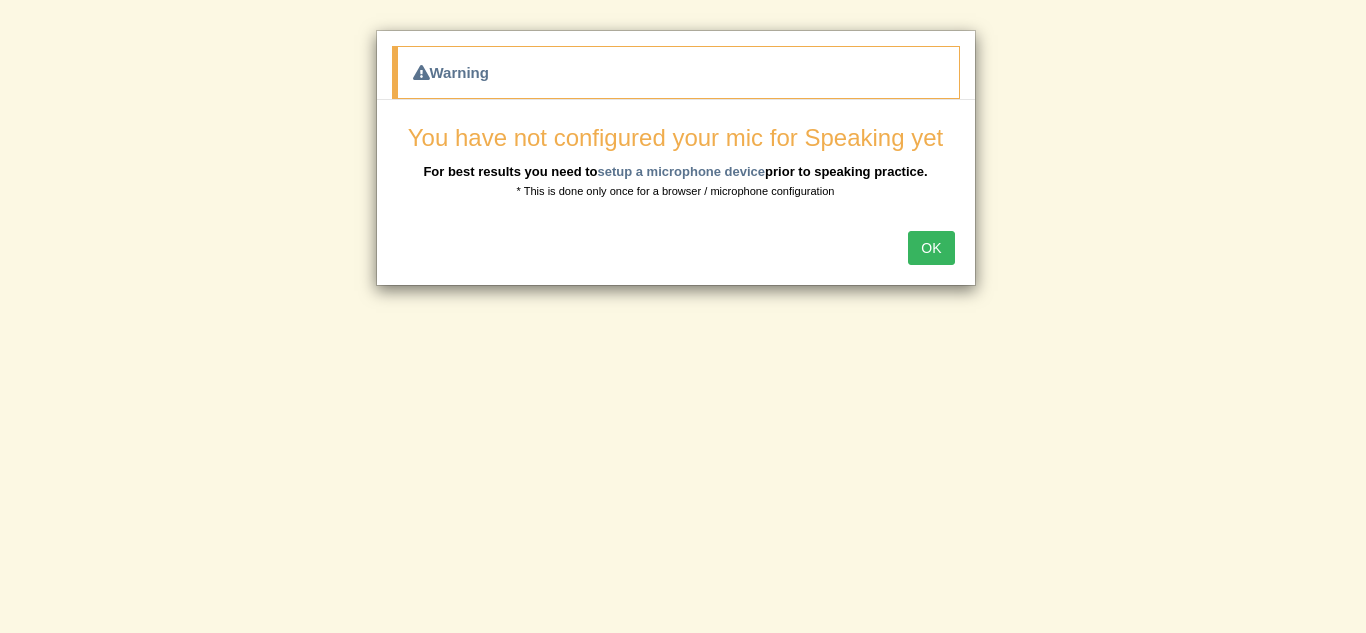 click on "OK" at bounding box center (931, 248) 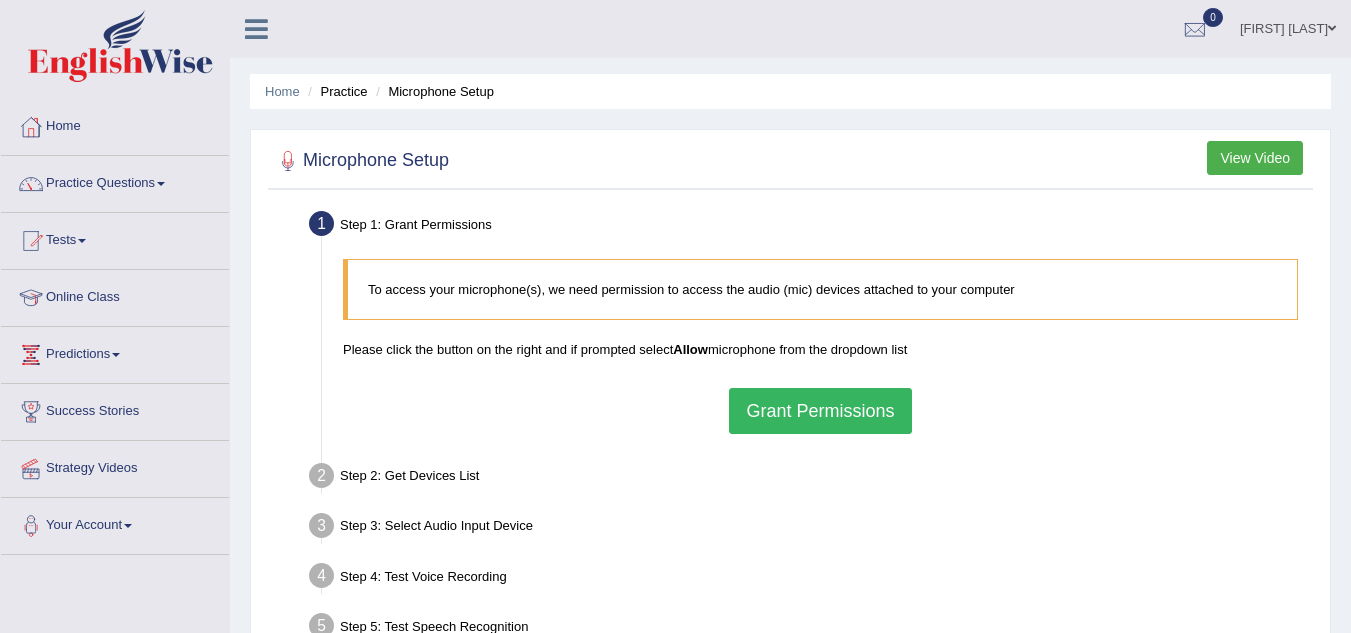 scroll, scrollTop: 0, scrollLeft: 0, axis: both 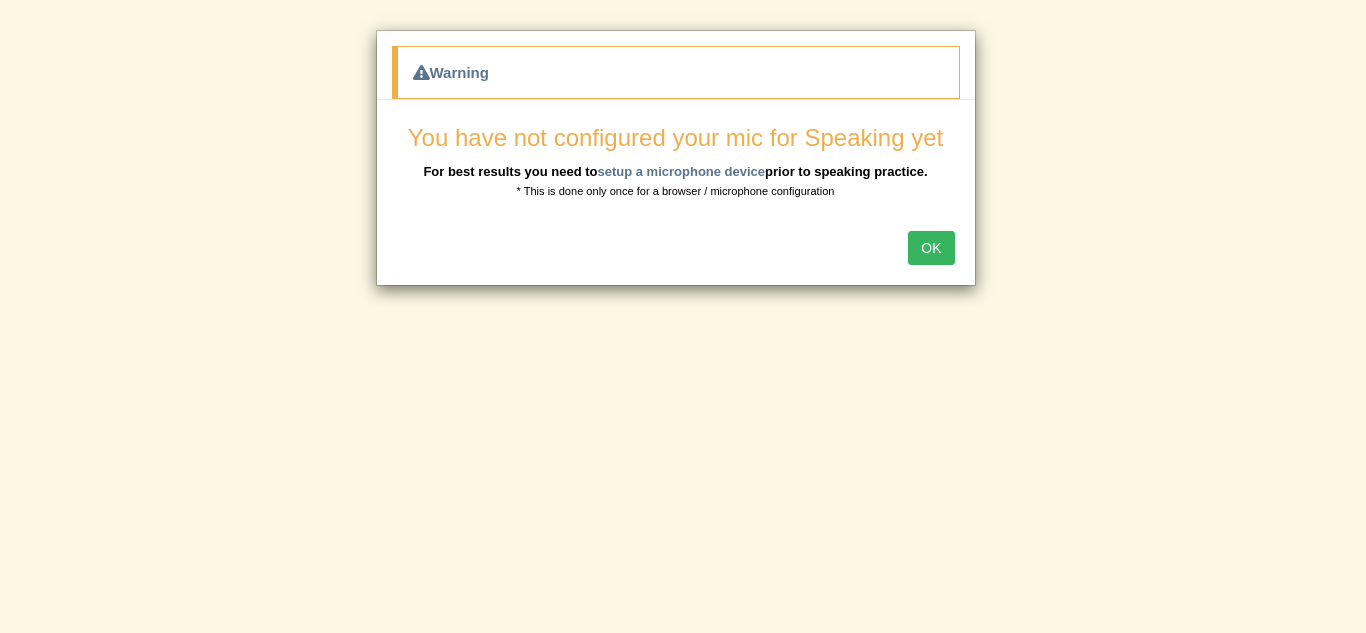 click on "OK" at bounding box center (931, 248) 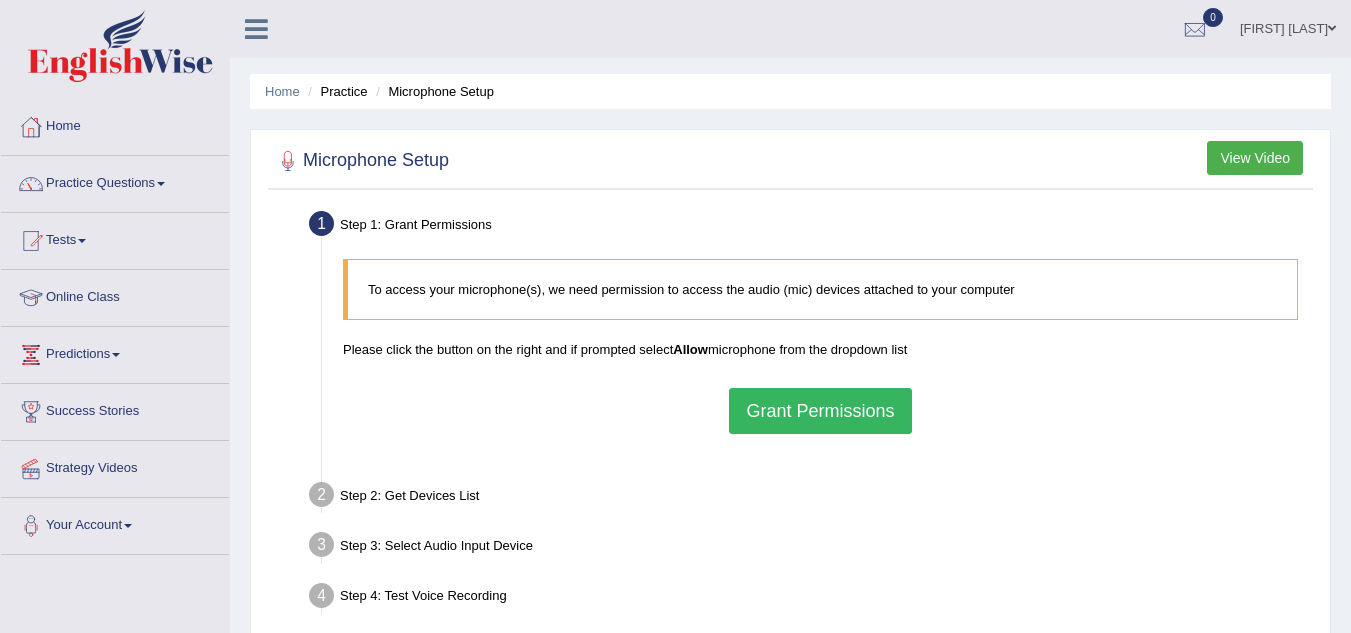 scroll, scrollTop: 0, scrollLeft: 0, axis: both 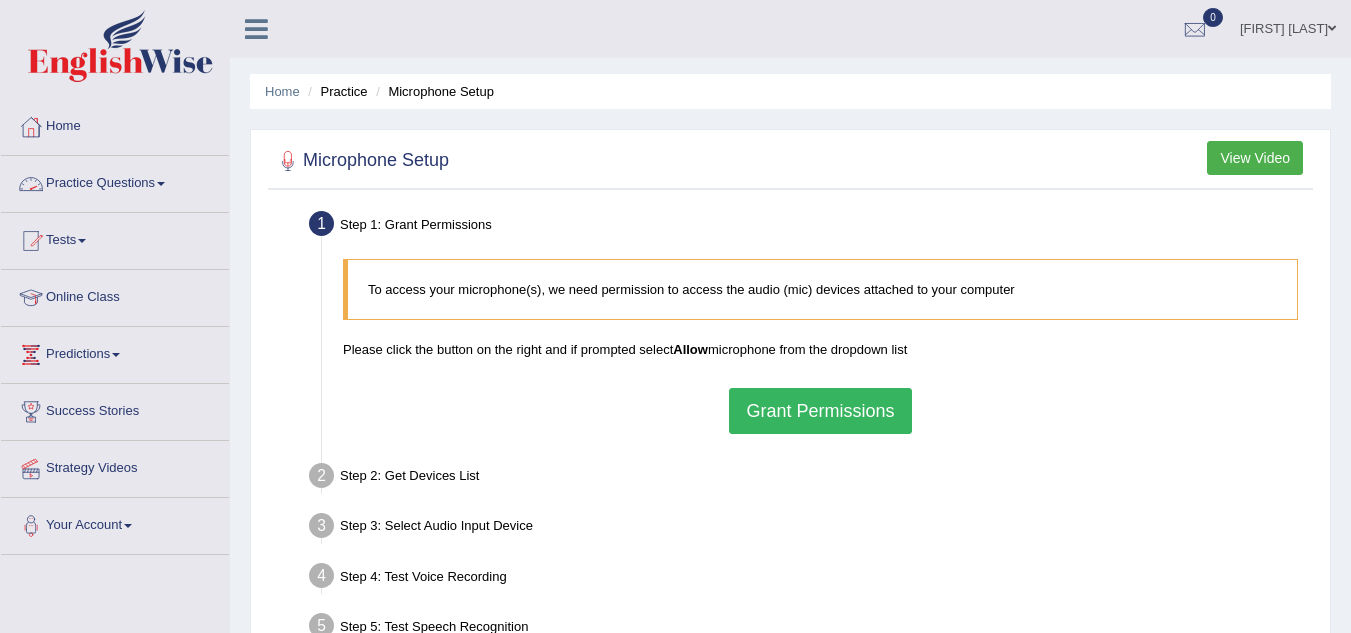 click on "Practice Questions" at bounding box center [115, 181] 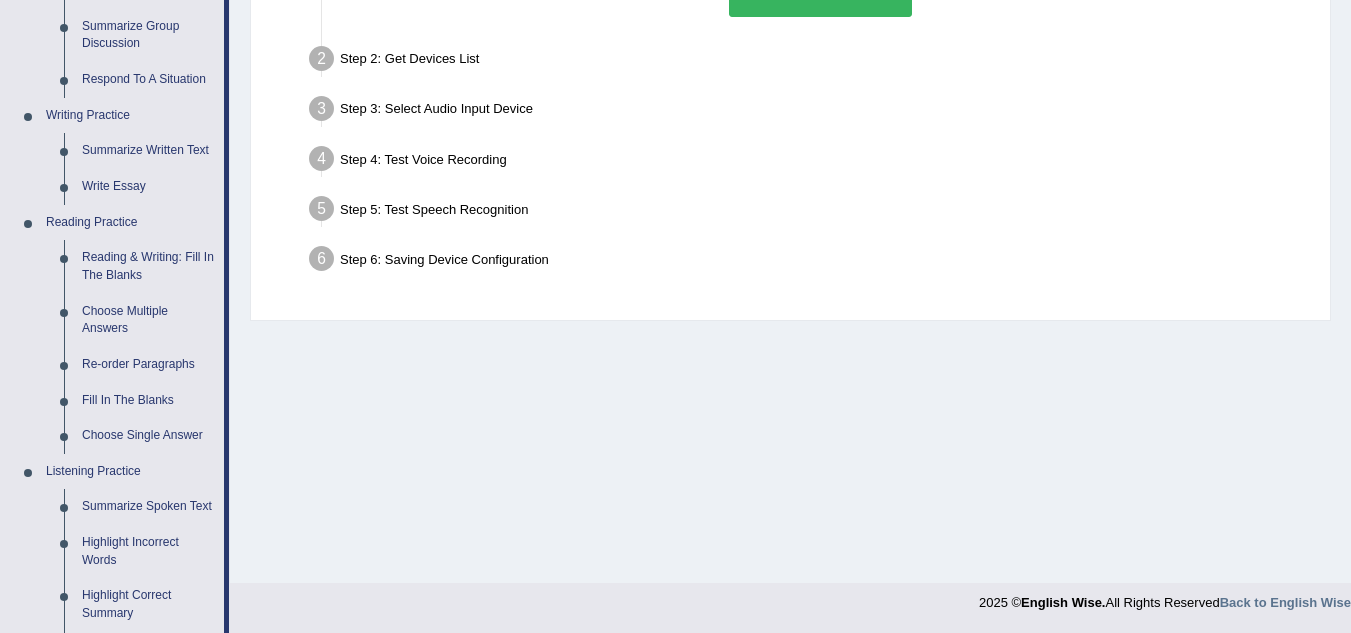 scroll, scrollTop: 425, scrollLeft: 0, axis: vertical 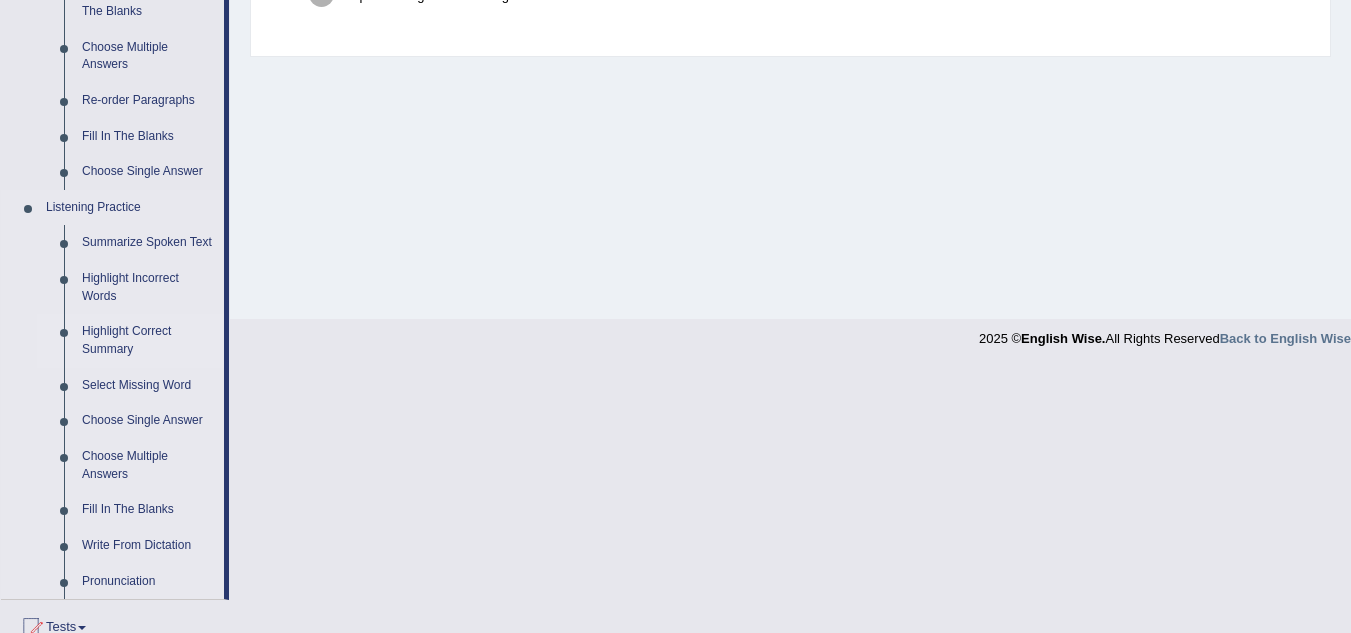 click on "Highlight Correct Summary" at bounding box center [148, 340] 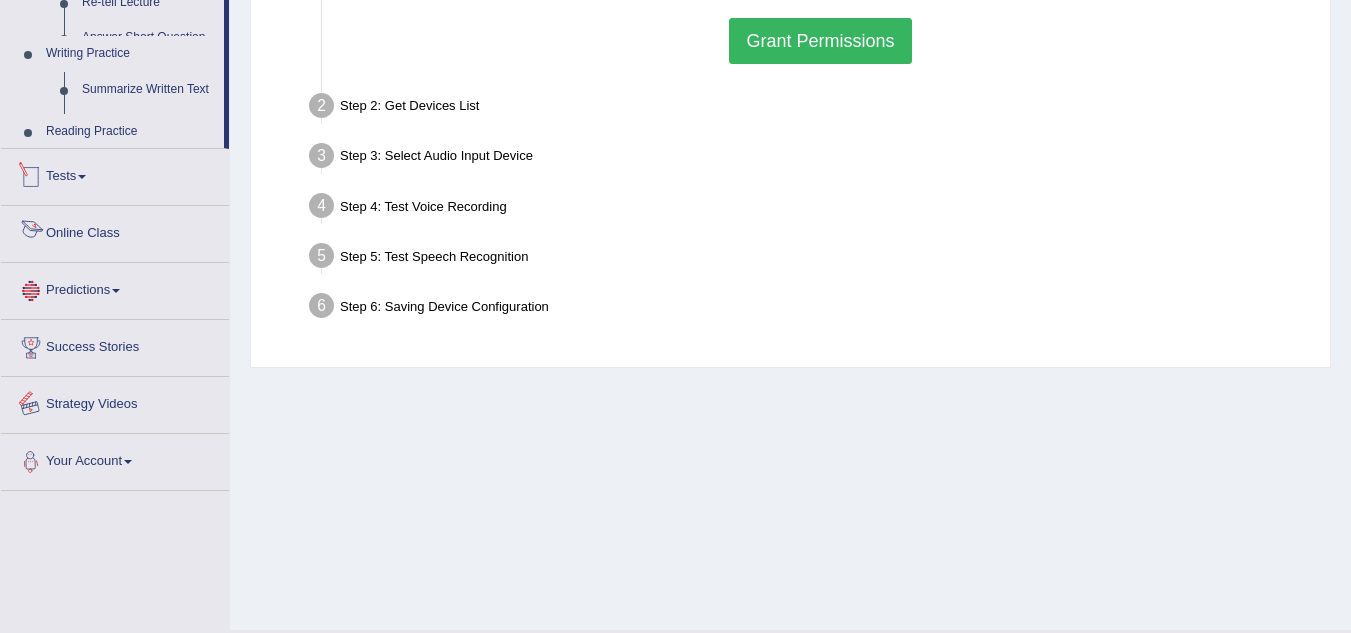 scroll, scrollTop: 417, scrollLeft: 0, axis: vertical 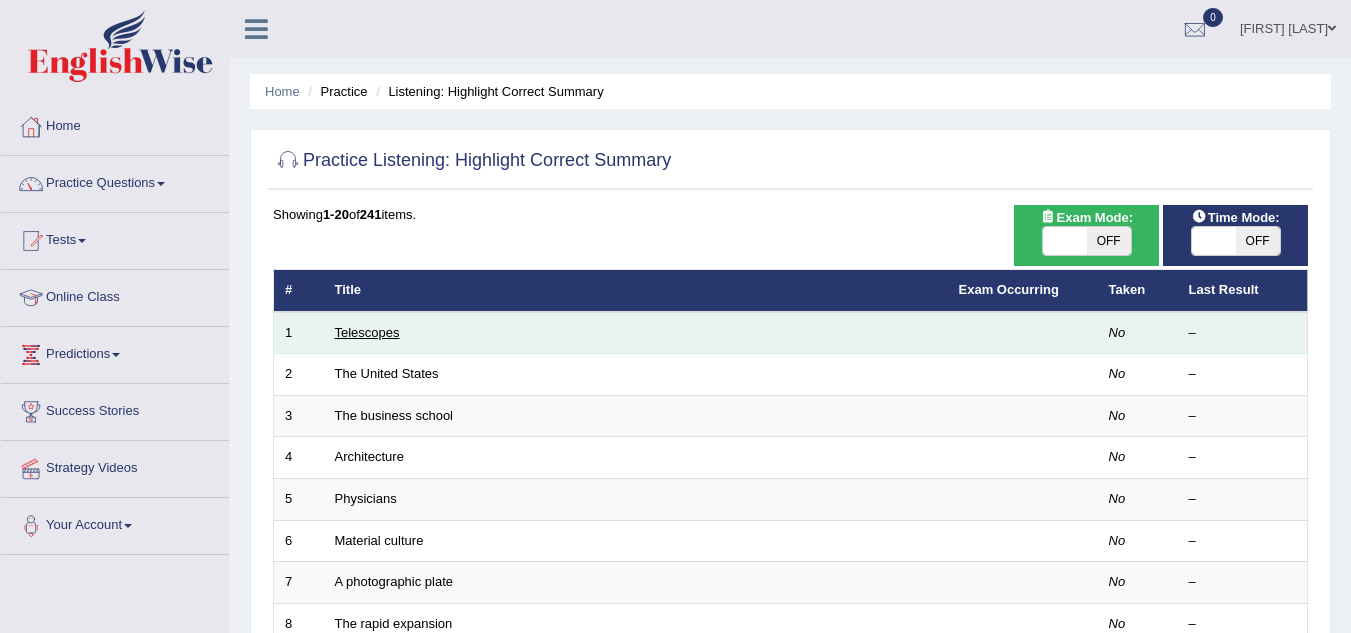 click on "Telescopes" at bounding box center (367, 332) 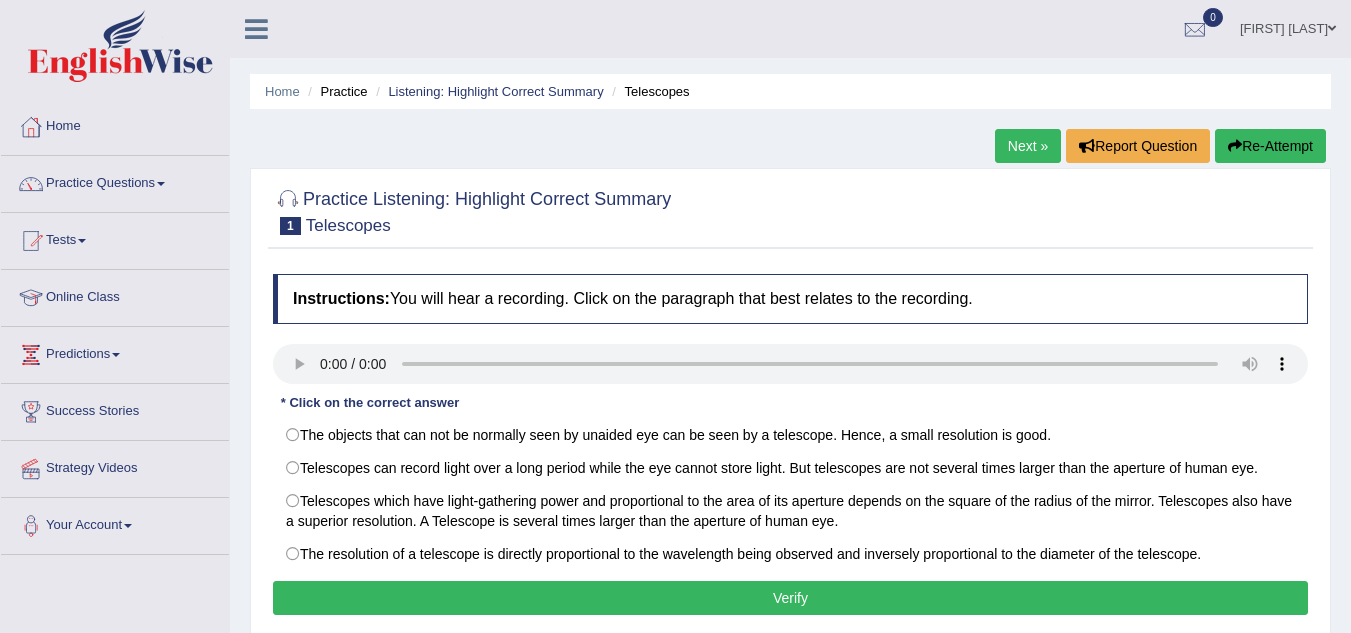 scroll, scrollTop: 0, scrollLeft: 0, axis: both 